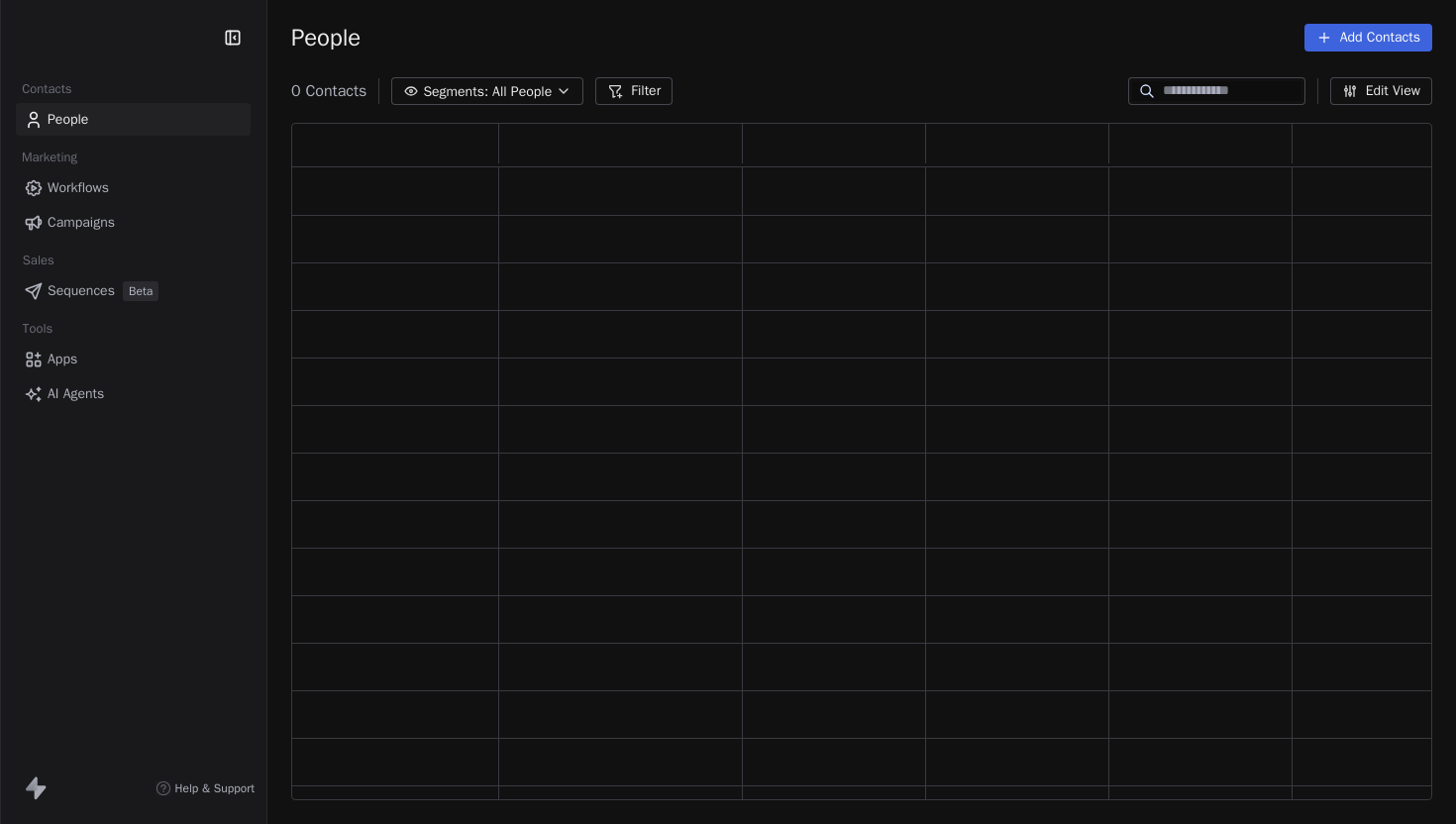 scroll, scrollTop: 0, scrollLeft: 0, axis: both 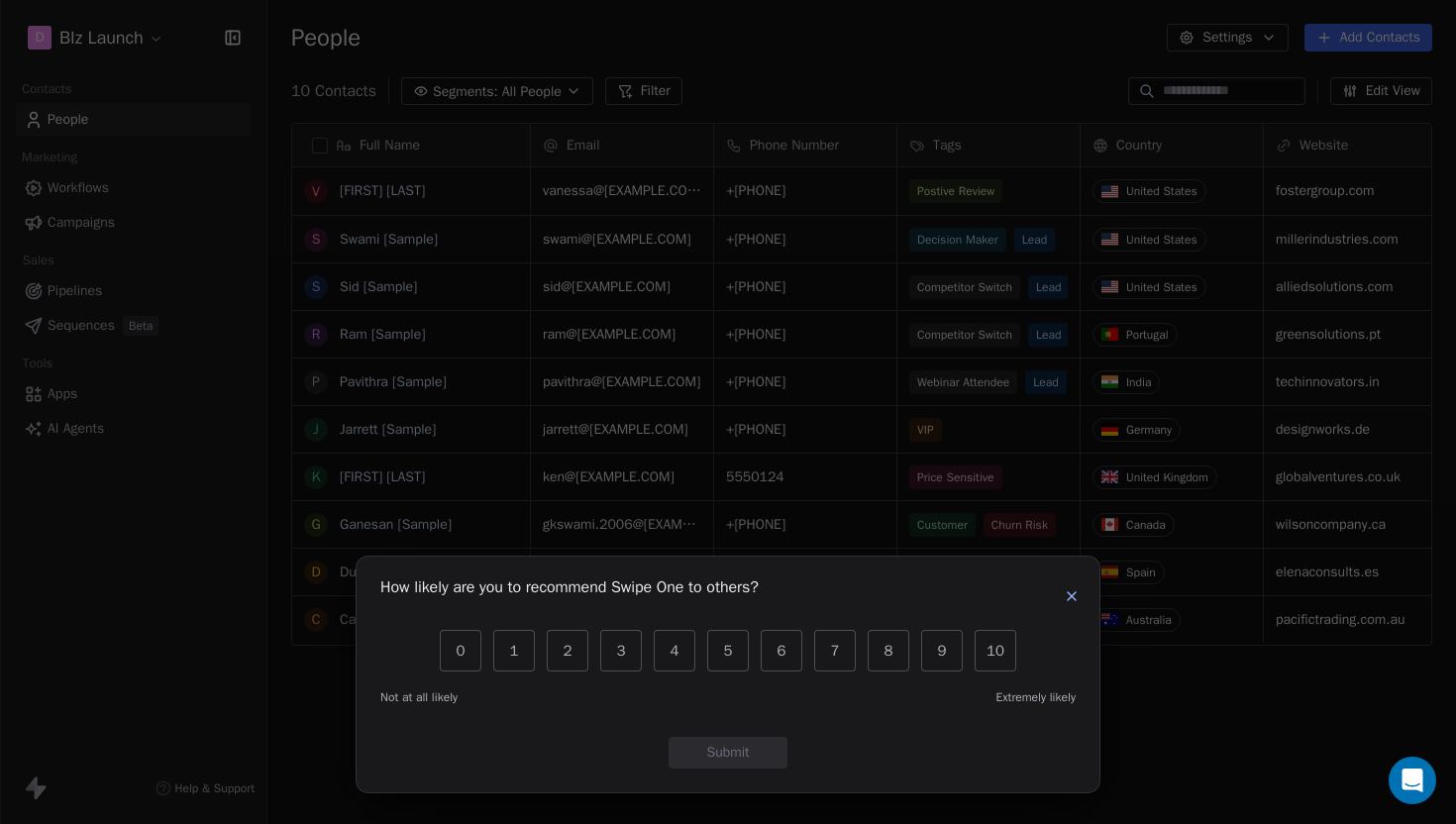 click 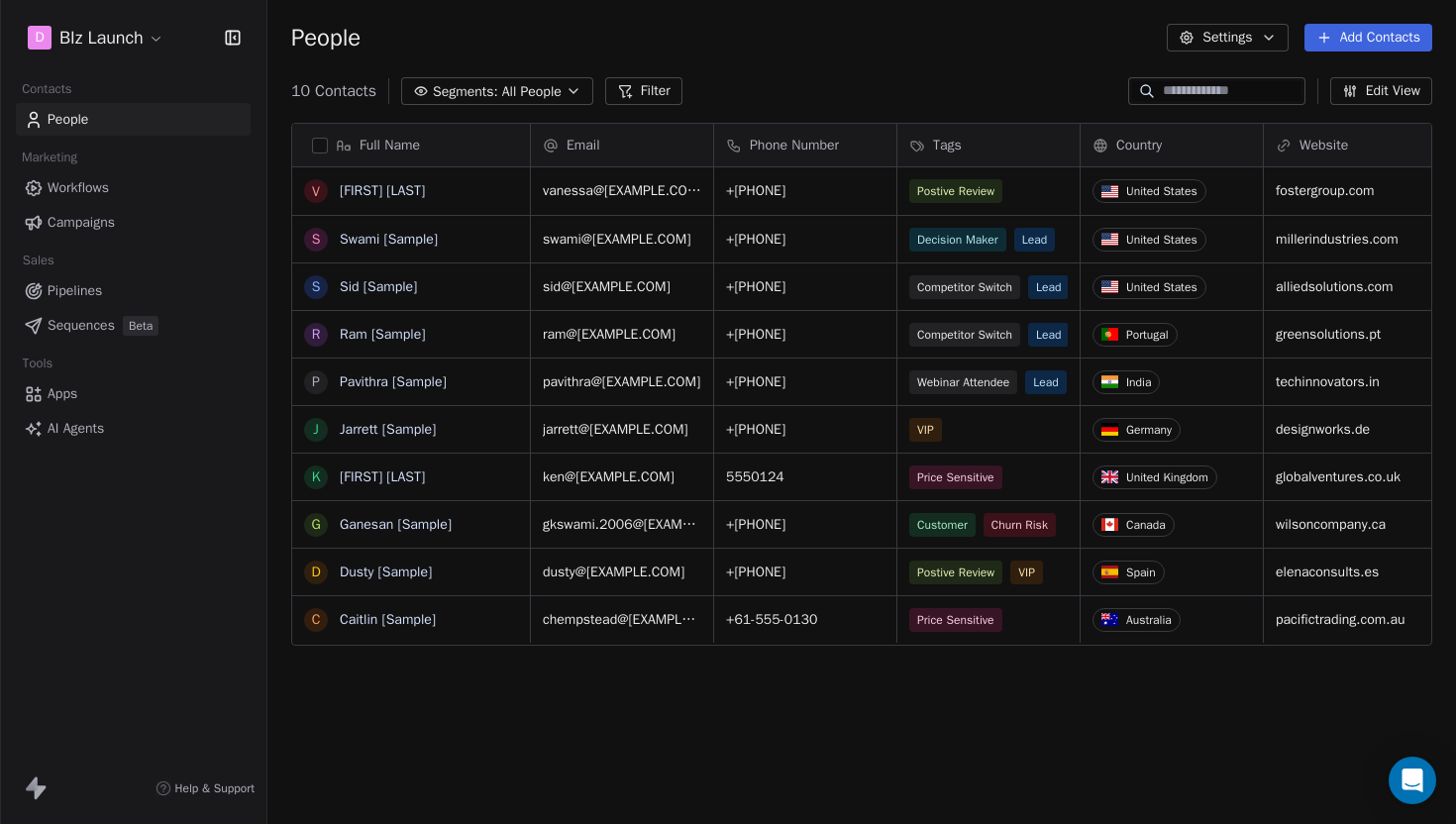 click 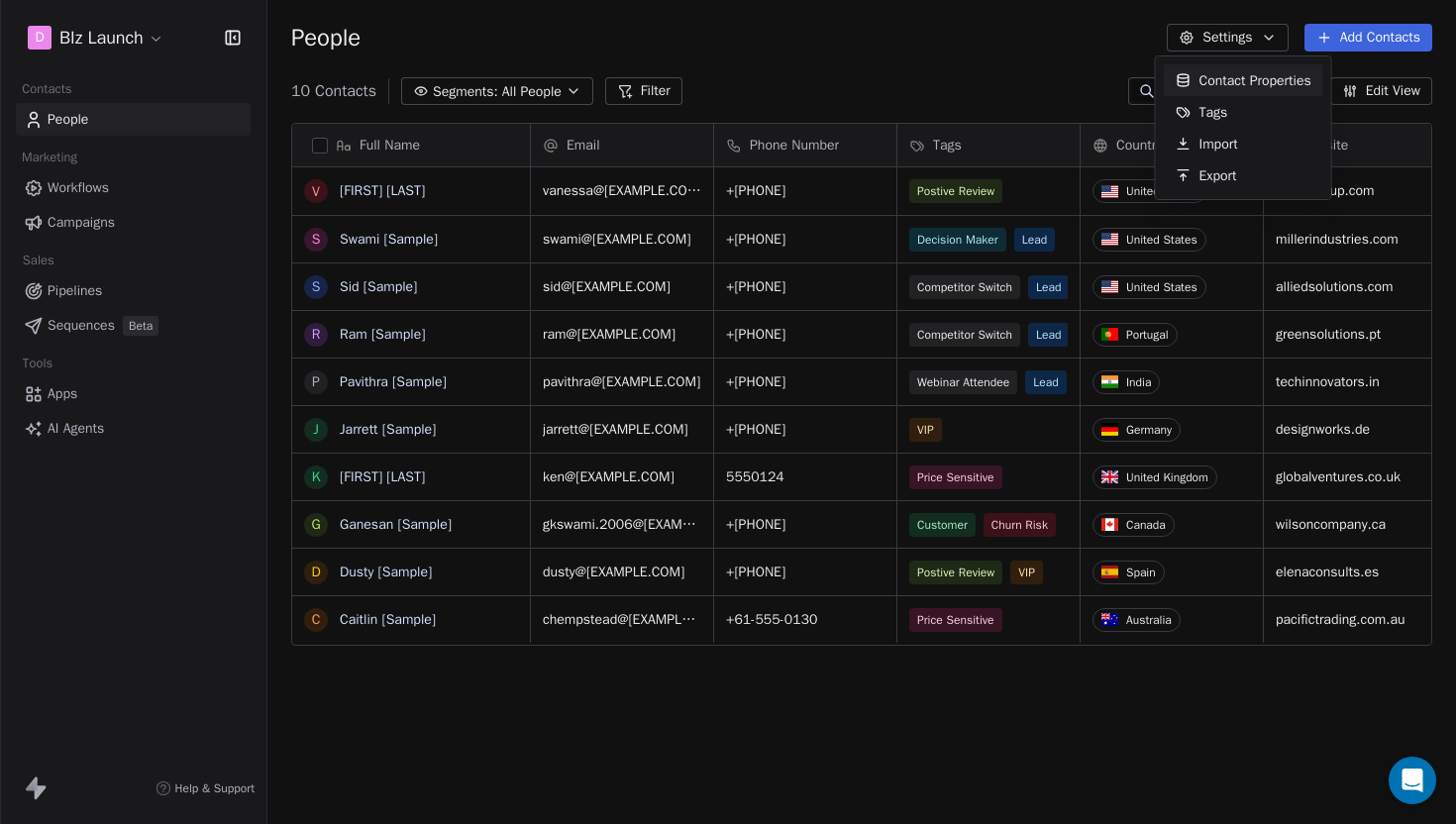 click on "[FIRST]@[EXAMPLE.COM] +[PHONE] [COUNTRY] fostergroup.com [JOB_TITLE] [STATUS] [LEAD_SOURCE] [FIRST]@[EXAMPLE.COM] +[PHONE] [COUNTRY] millerindustries.com [JOB_TITLE] [STATUS] [LEAD_SOURCE] [FIRST]@[EXAMPLE.COM] +[PHONE] [COUNTRY] alliedsolutions.com [JOB_TITLE] [STATUS] [LEAD_SOURCE] [FIRST]@[EXAMPLE.COM] +[PHONE] [COUNTRY] greensolutions.pt [JOB_TITLE] [STATUS] [LEAD_SOURCE] [FIRST]@[EXAMPLE.COM] +[PHONE]" at bounding box center (728, 412) 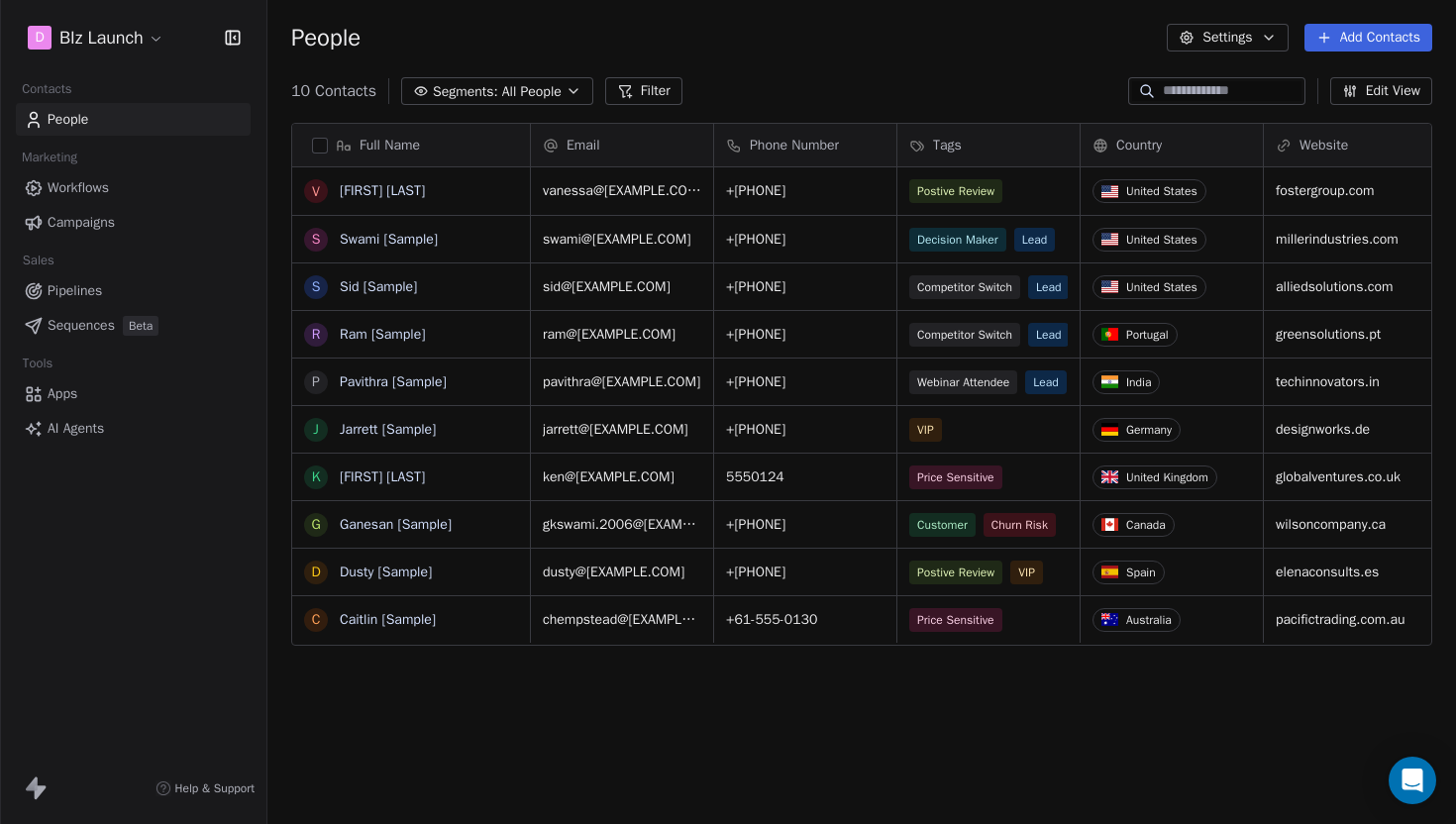 click on "Workflows" at bounding box center (78, 187) 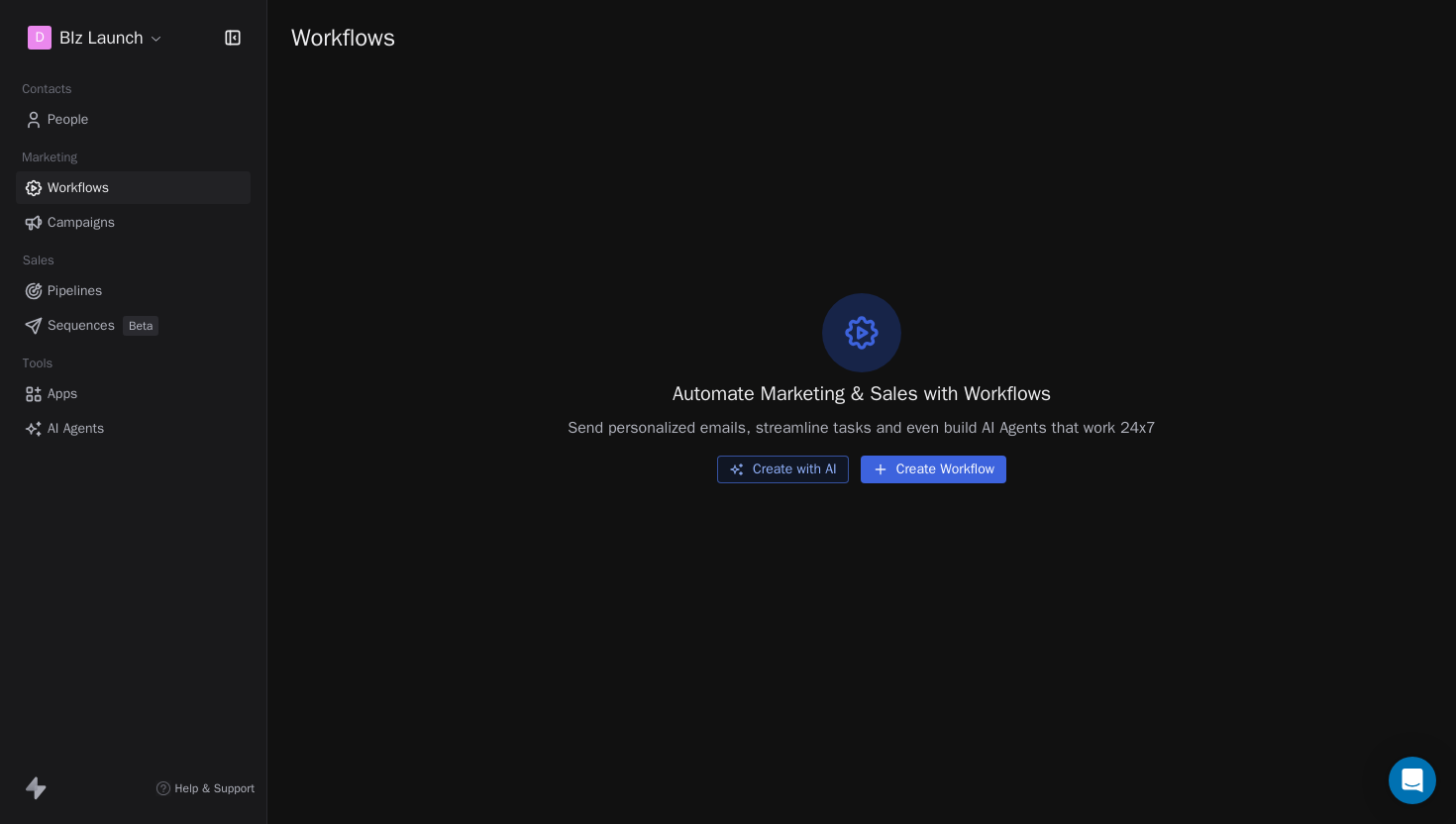 click on "Campaigns" at bounding box center (81, 222) 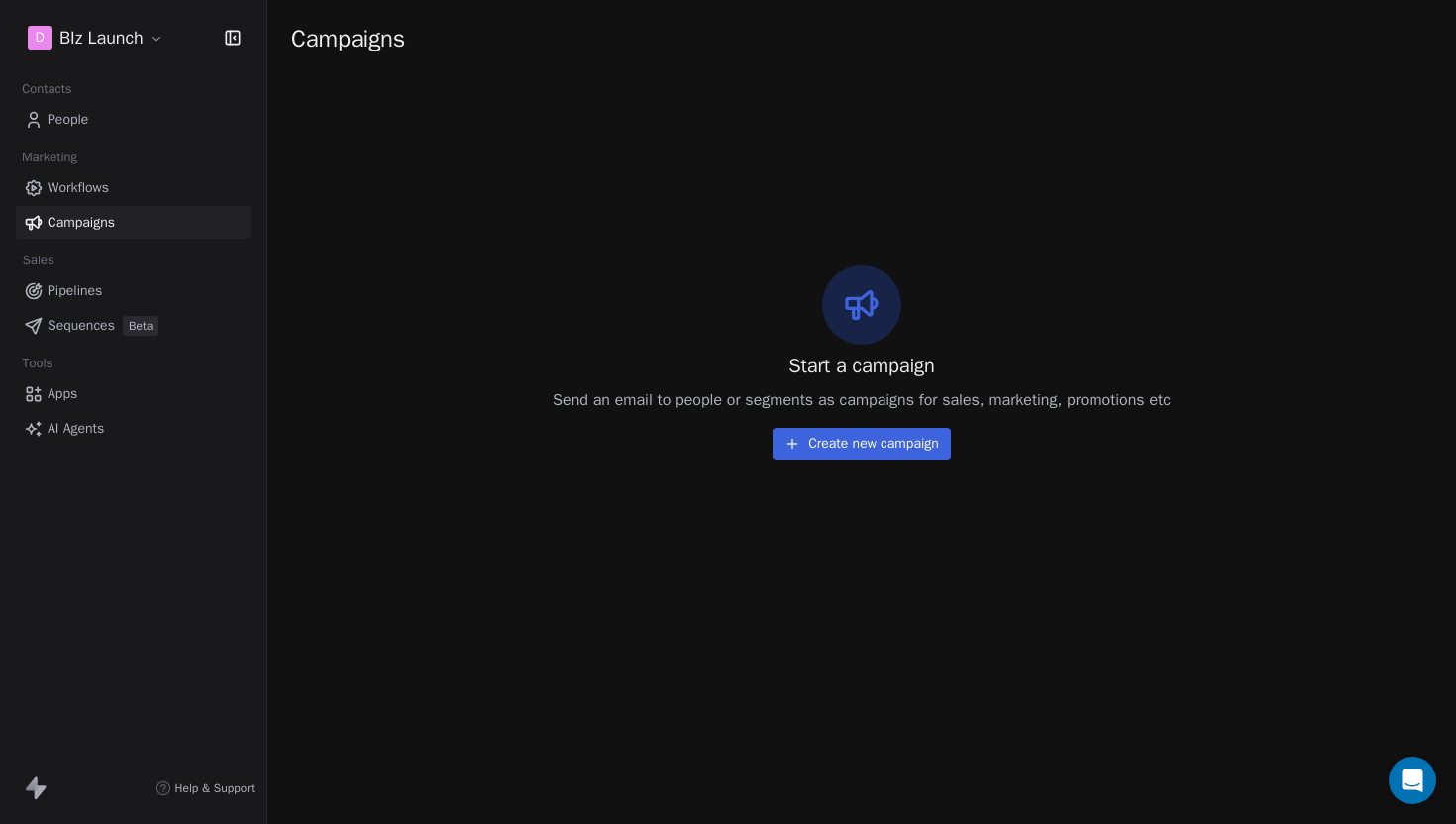 click on "Apps" at bounding box center [62, 393] 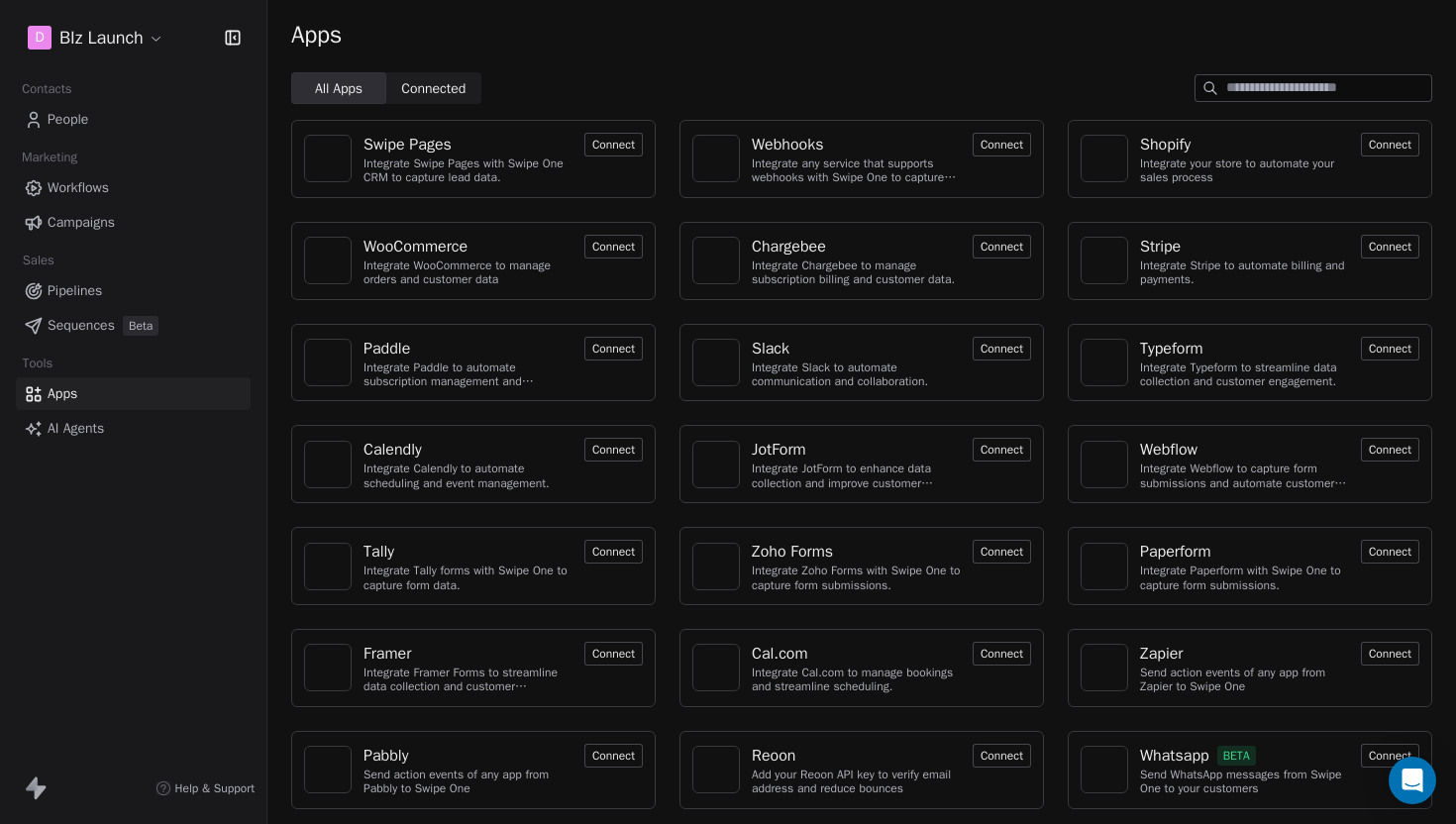 scroll, scrollTop: 0, scrollLeft: 0, axis: both 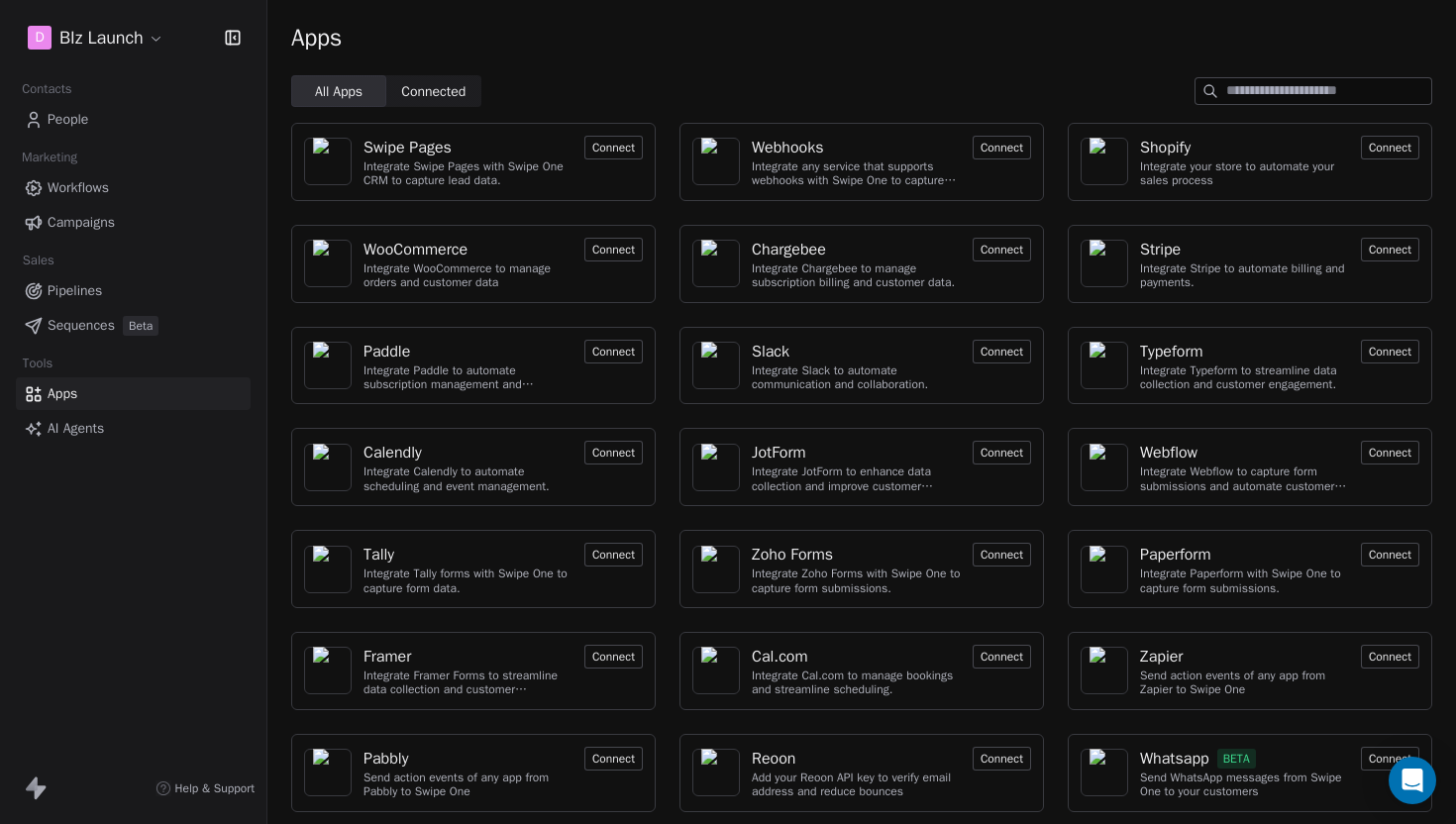 click on "Pipelines" at bounding box center (74, 290) 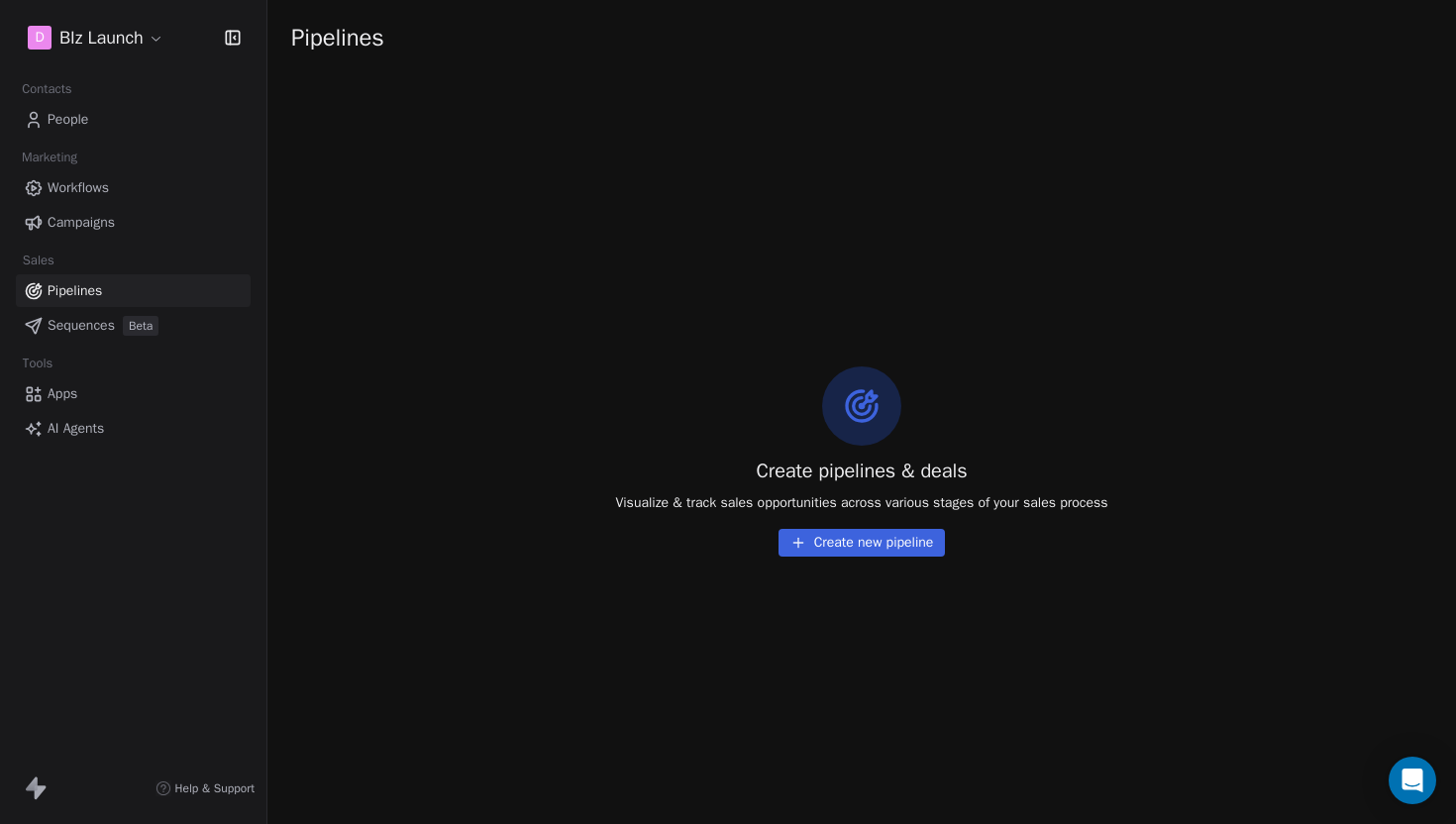 click on "Sequences" at bounding box center (81, 325) 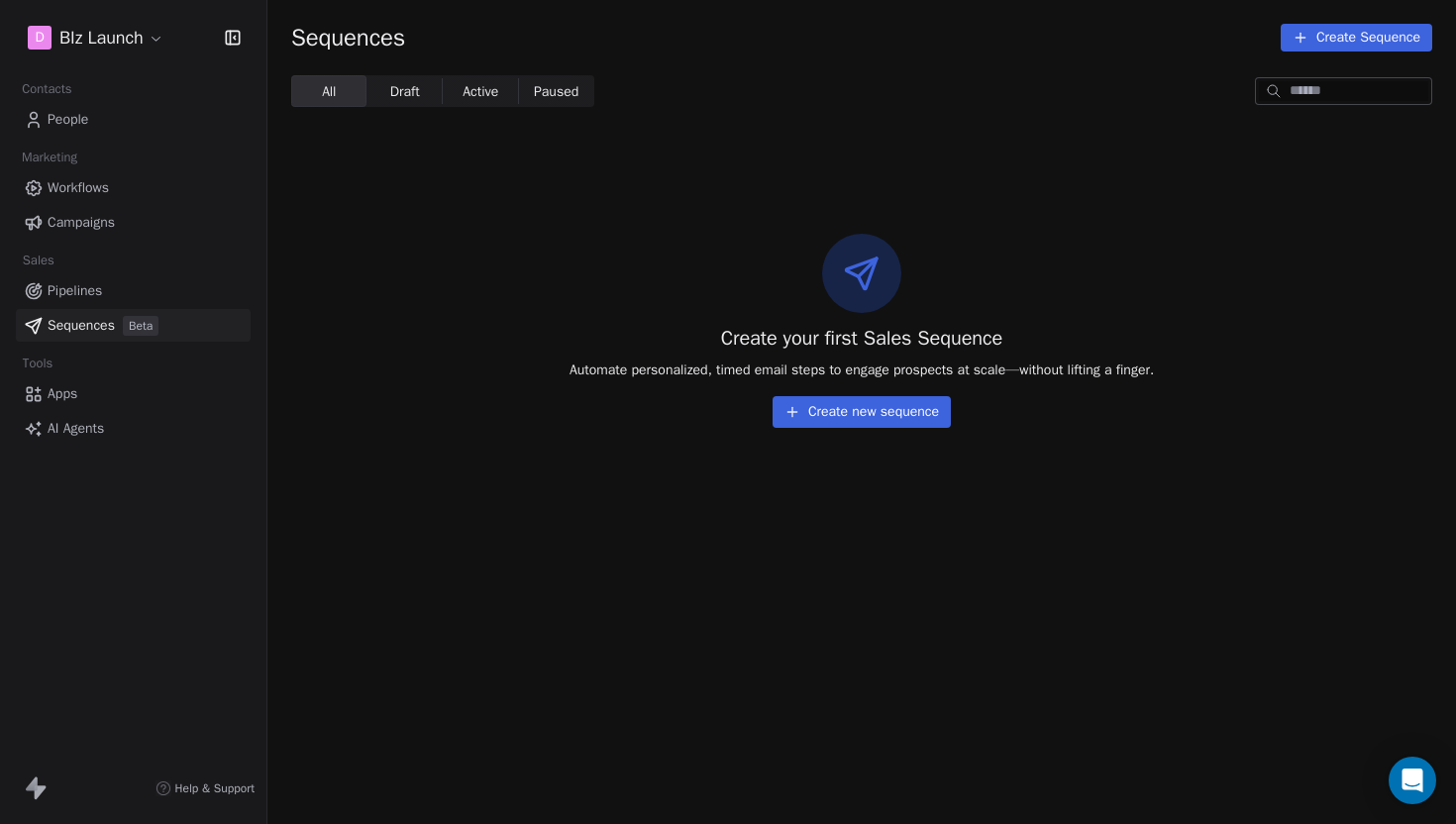click on "Campaigns" at bounding box center [81, 222] 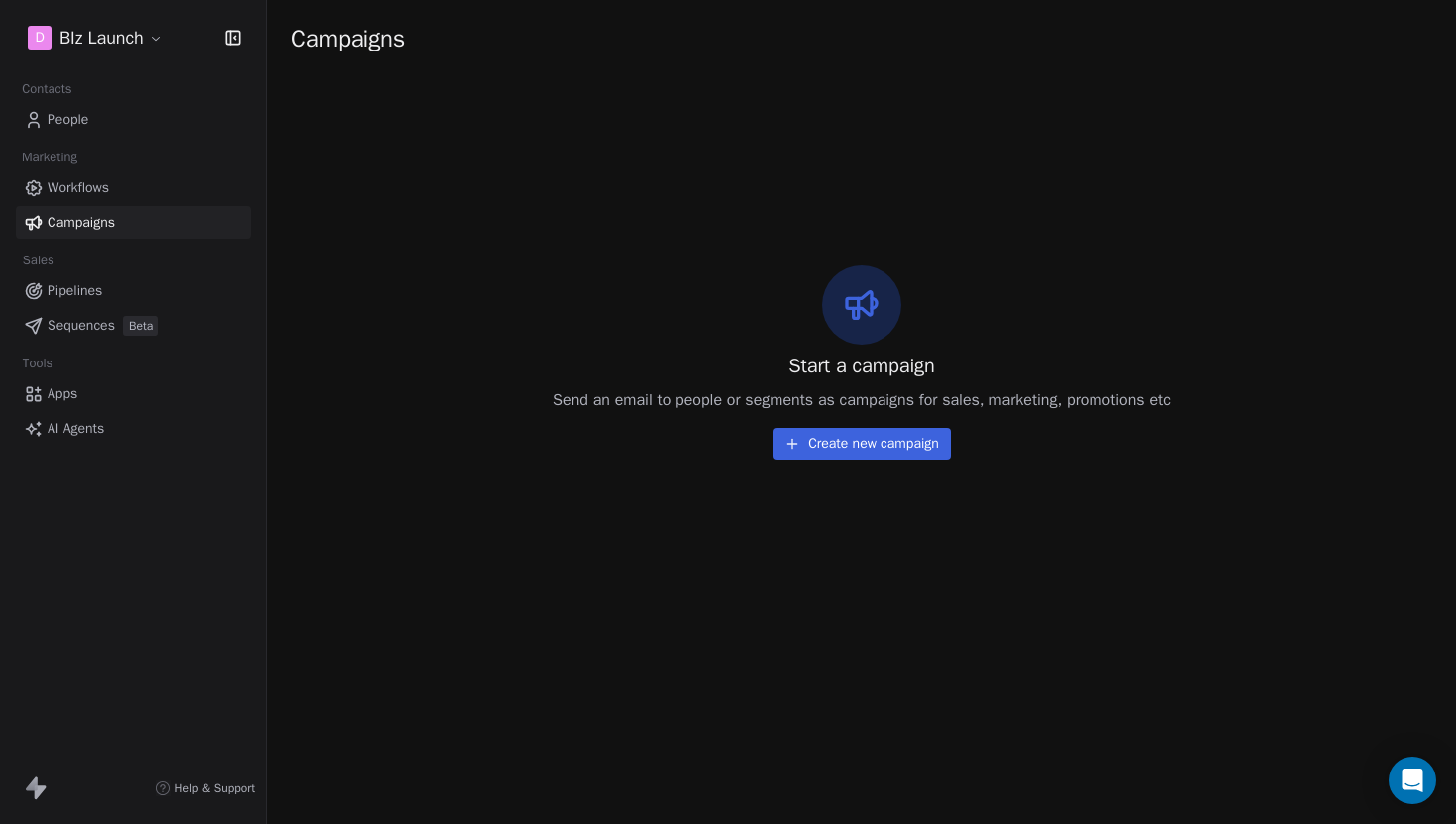 click on "Workflows" at bounding box center [78, 187] 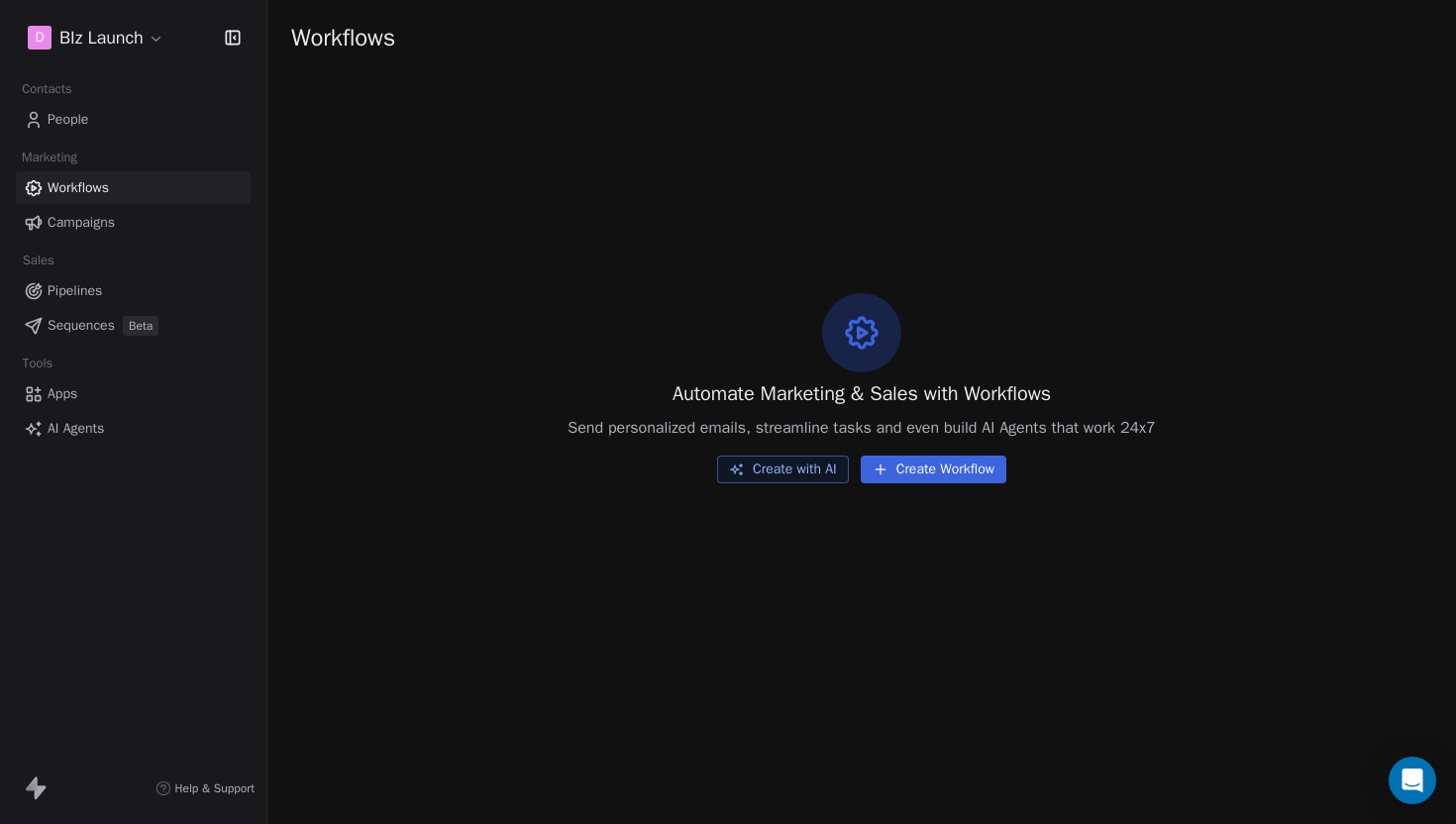 click on "People" at bounding box center [133, 119] 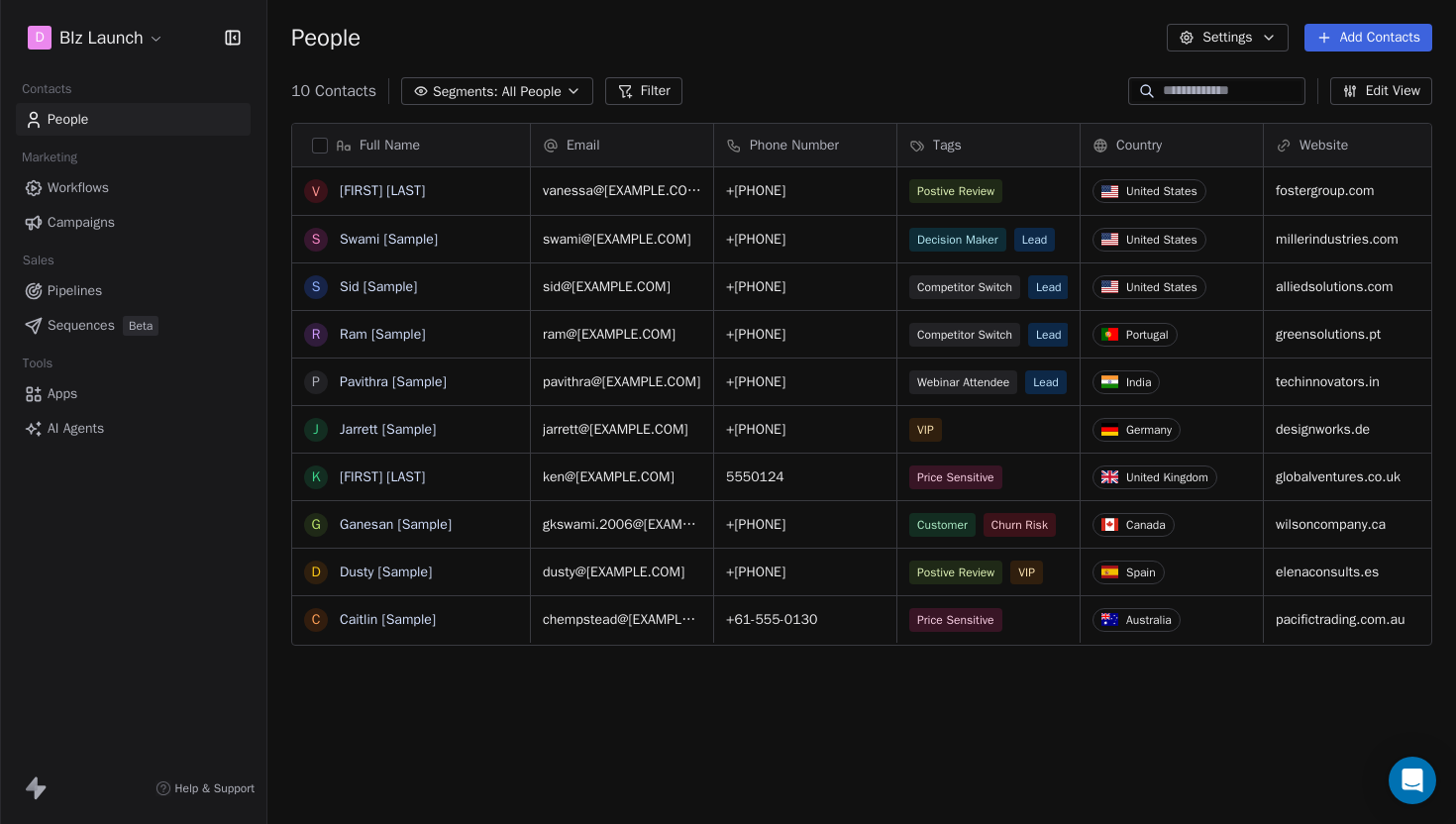scroll, scrollTop: 1, scrollLeft: 1, axis: both 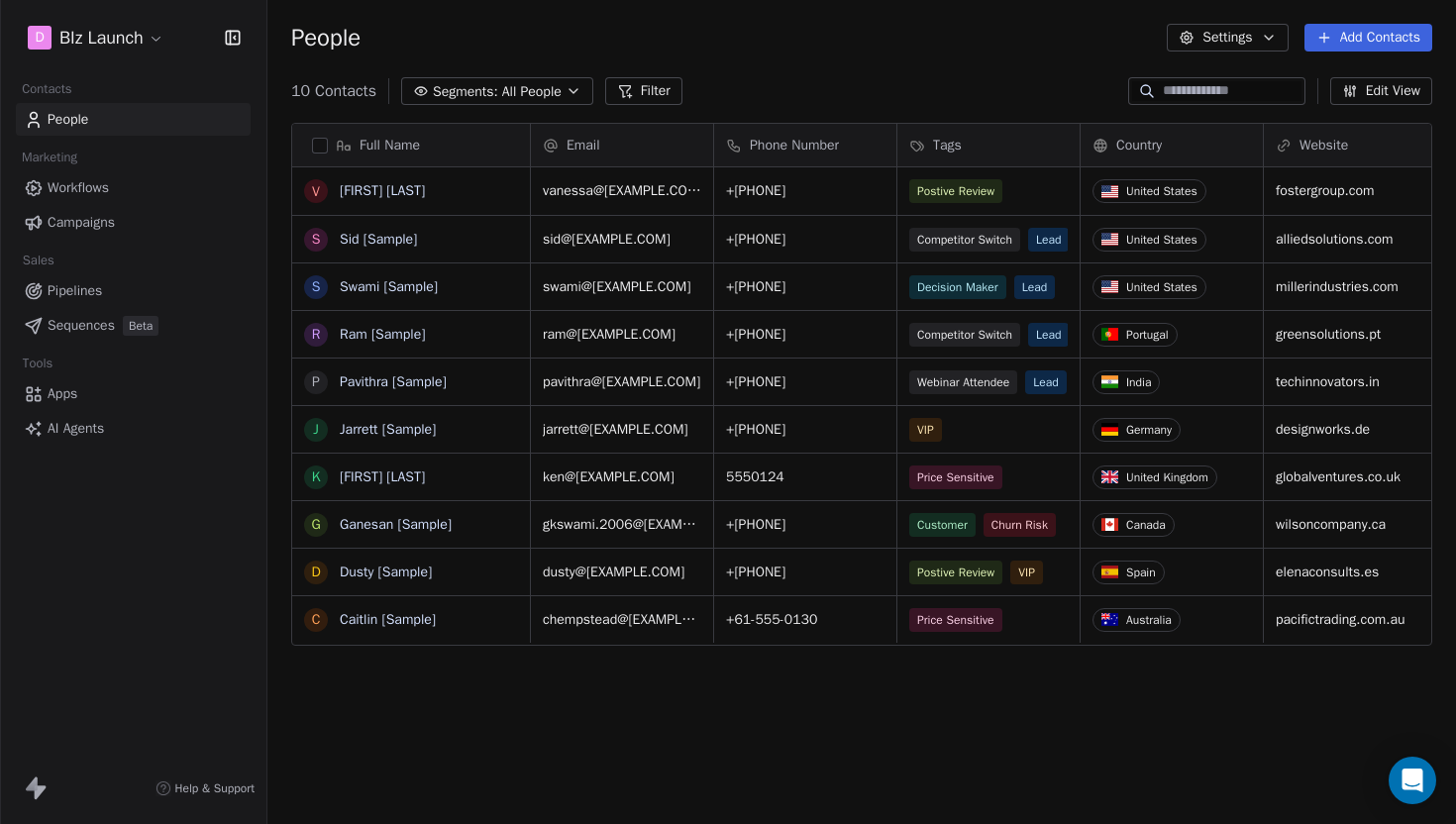 click on "Apps" at bounding box center [62, 393] 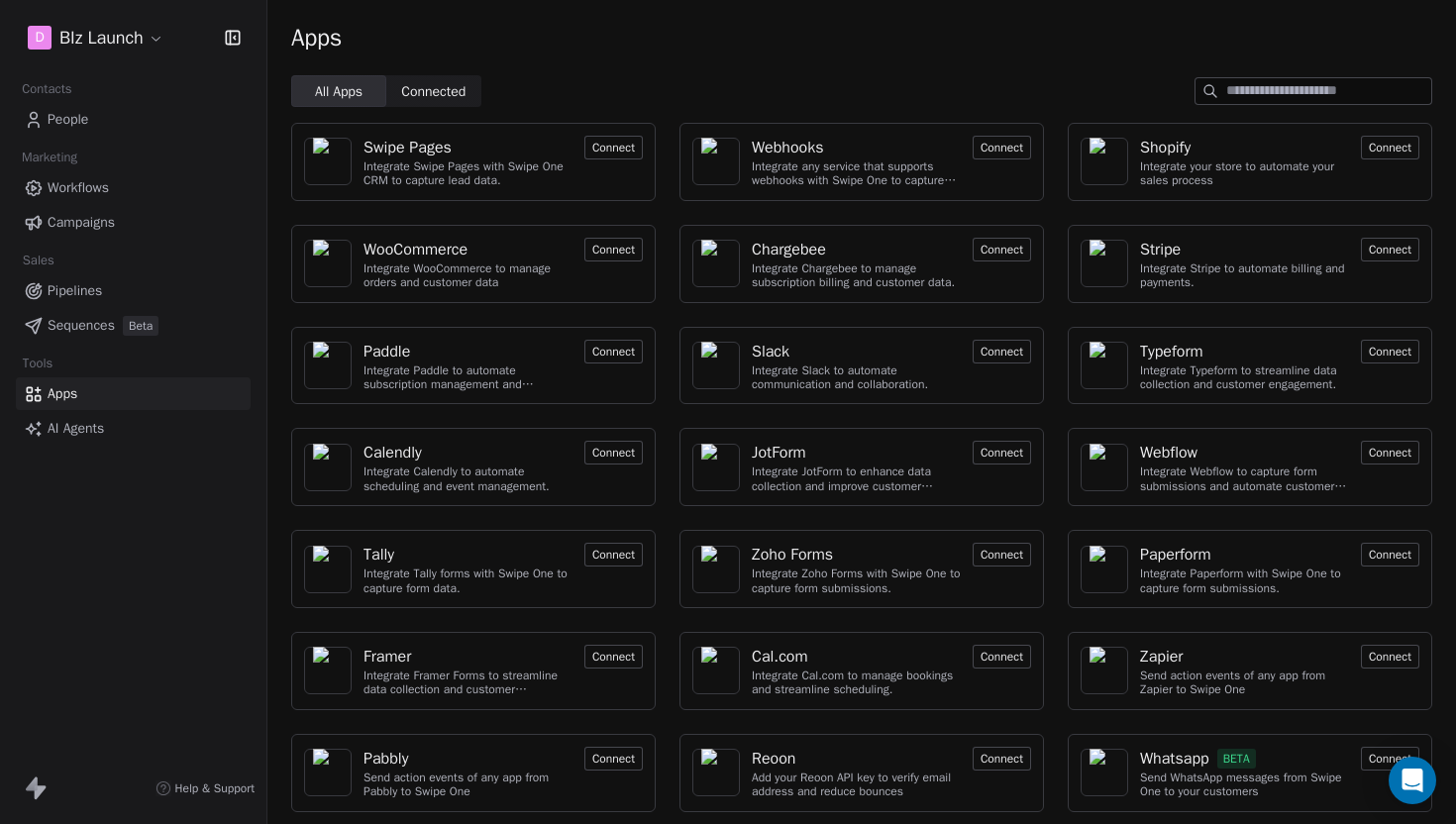click 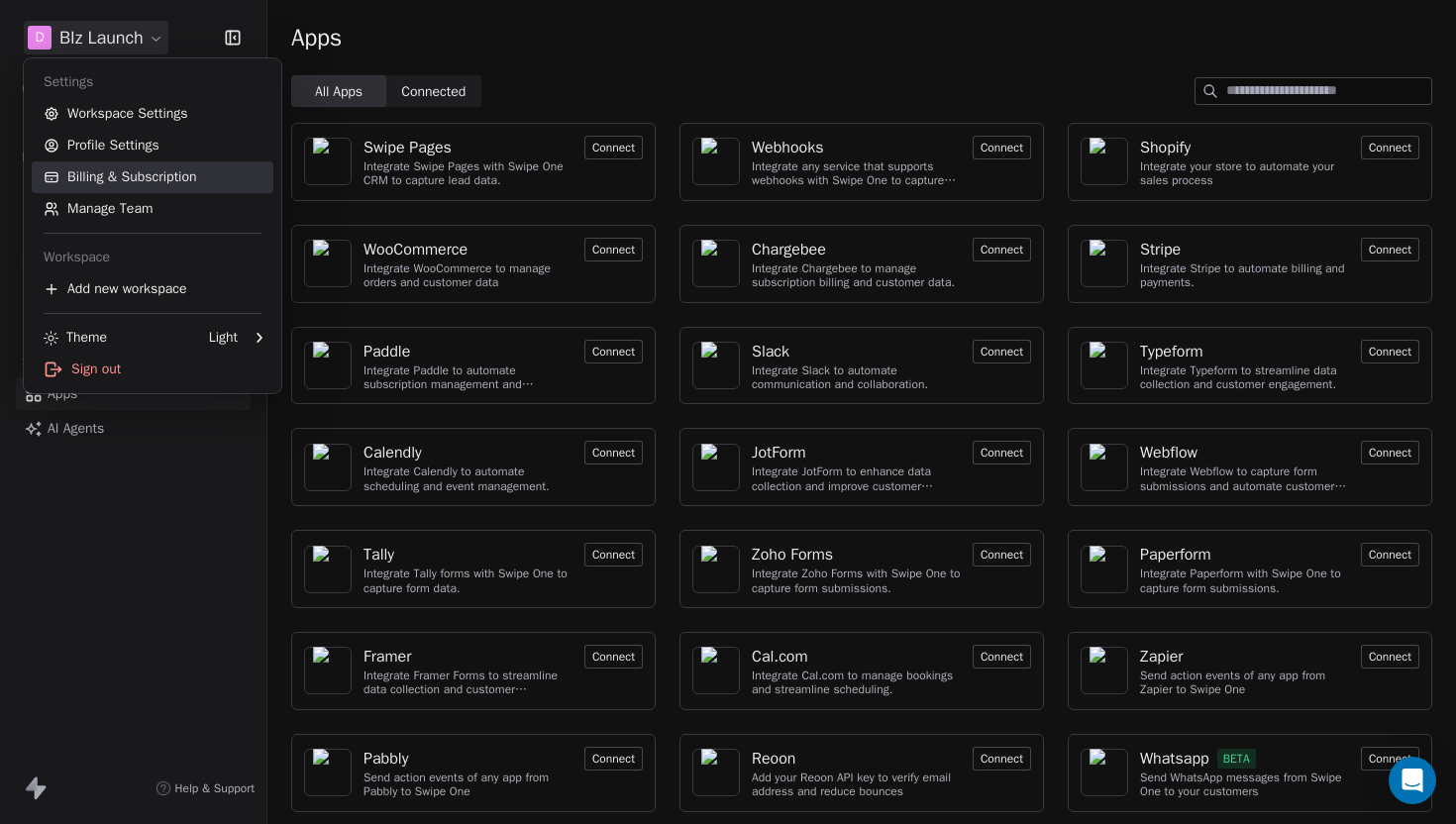 click on "Billing & Subscription" at bounding box center (153, 177) 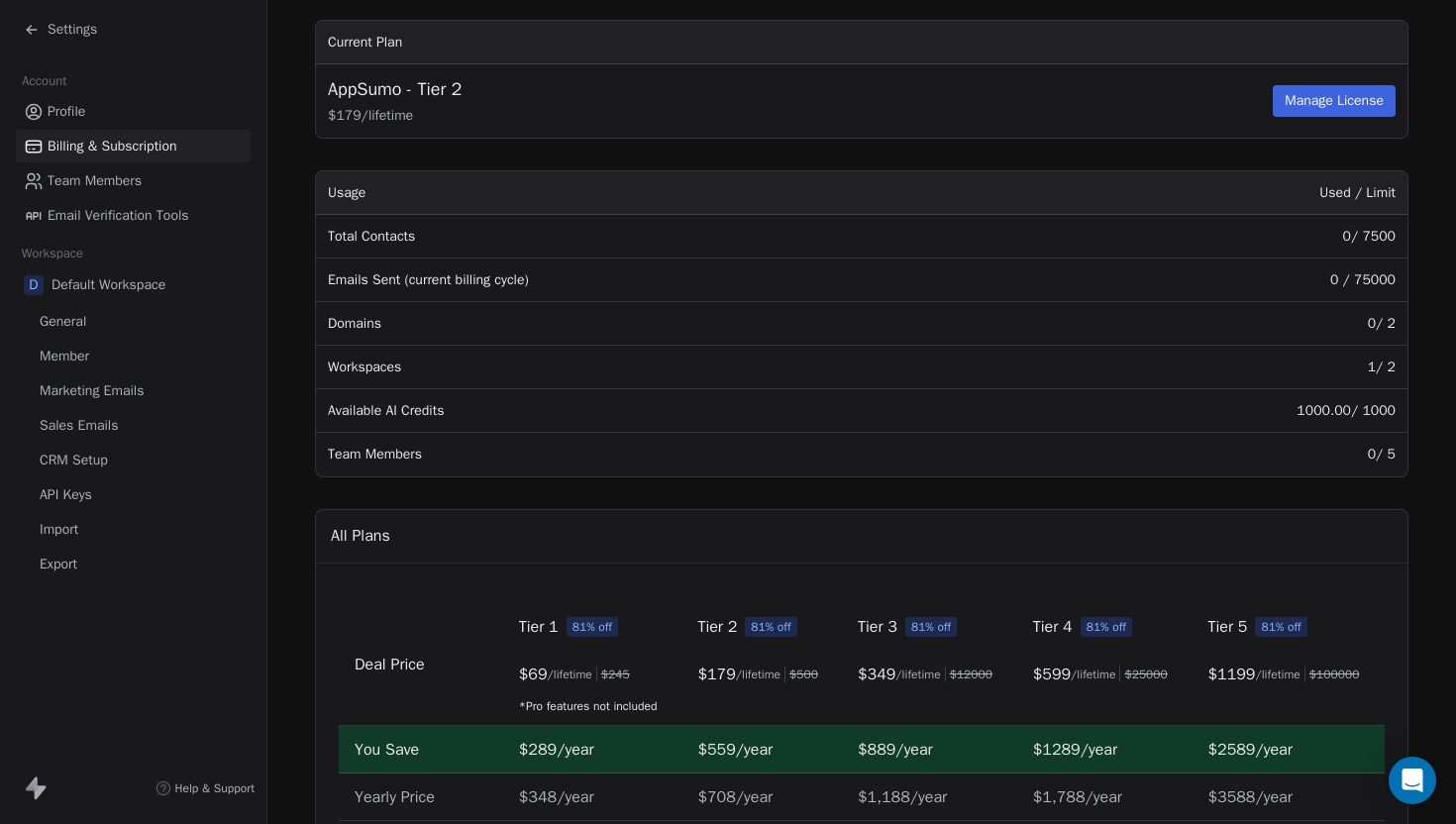 scroll, scrollTop: 0, scrollLeft: 0, axis: both 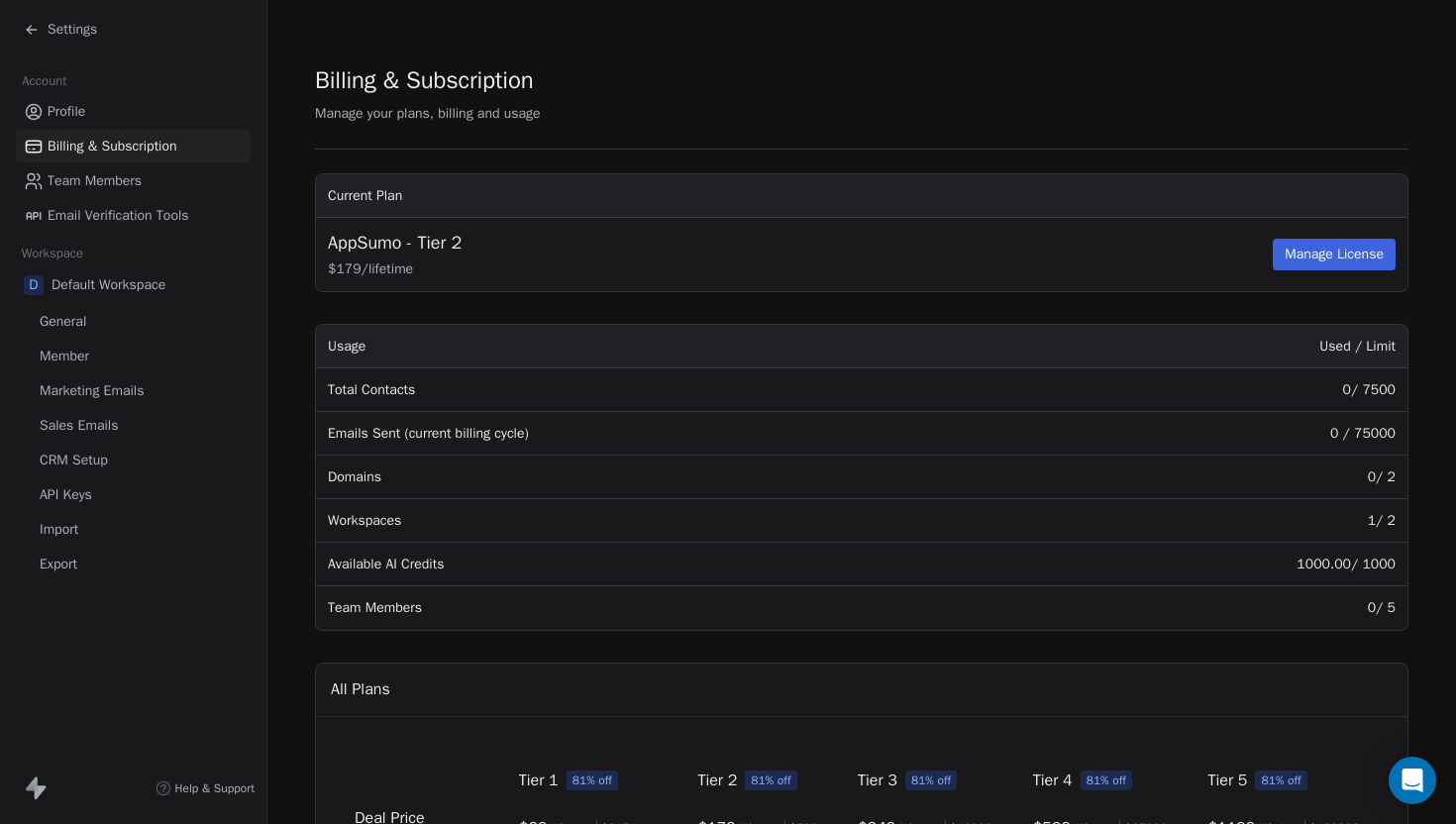 click on "Marketing Emails" at bounding box center (91, 390) 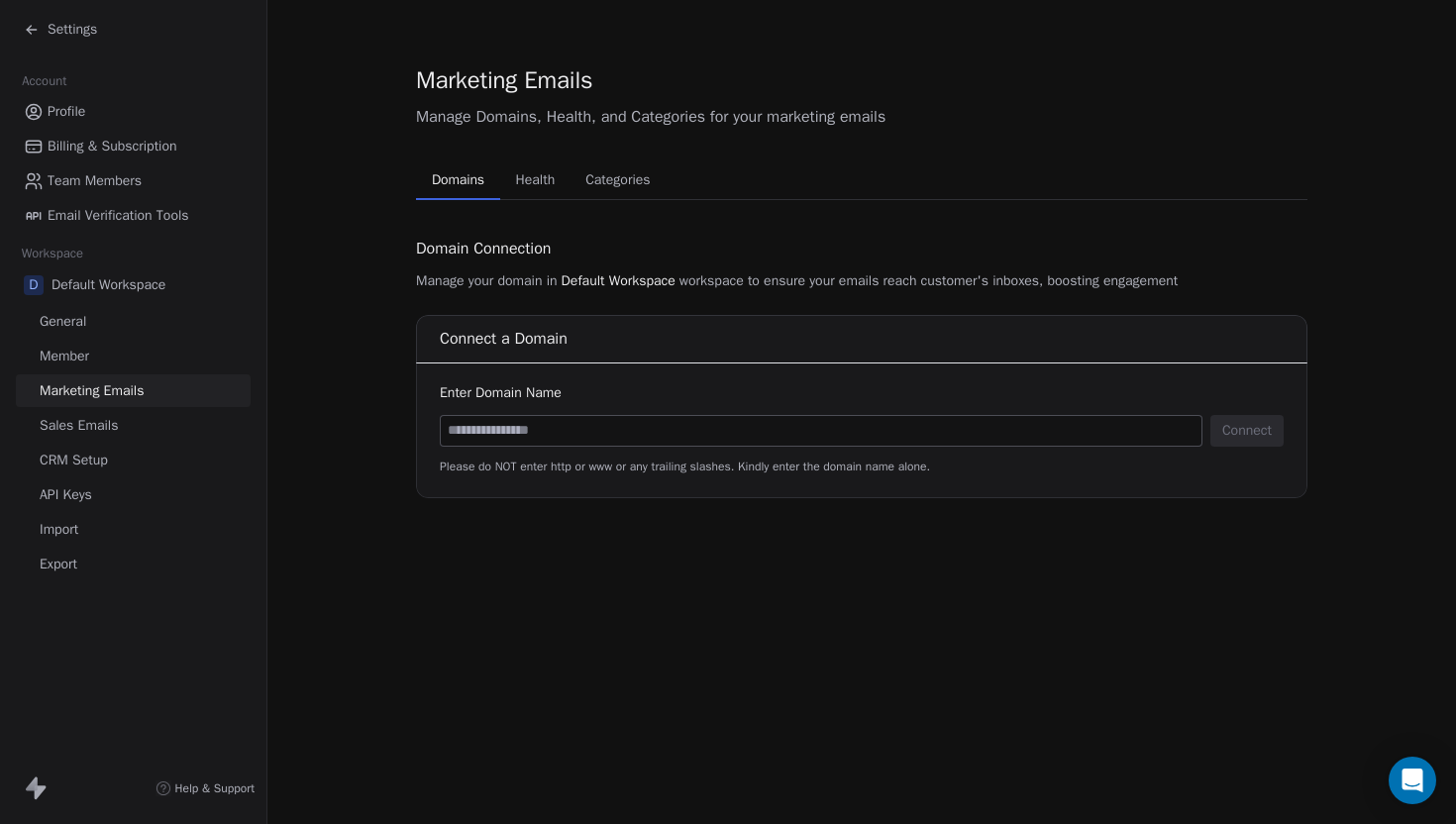 click on "Sales Emails" at bounding box center (78, 425) 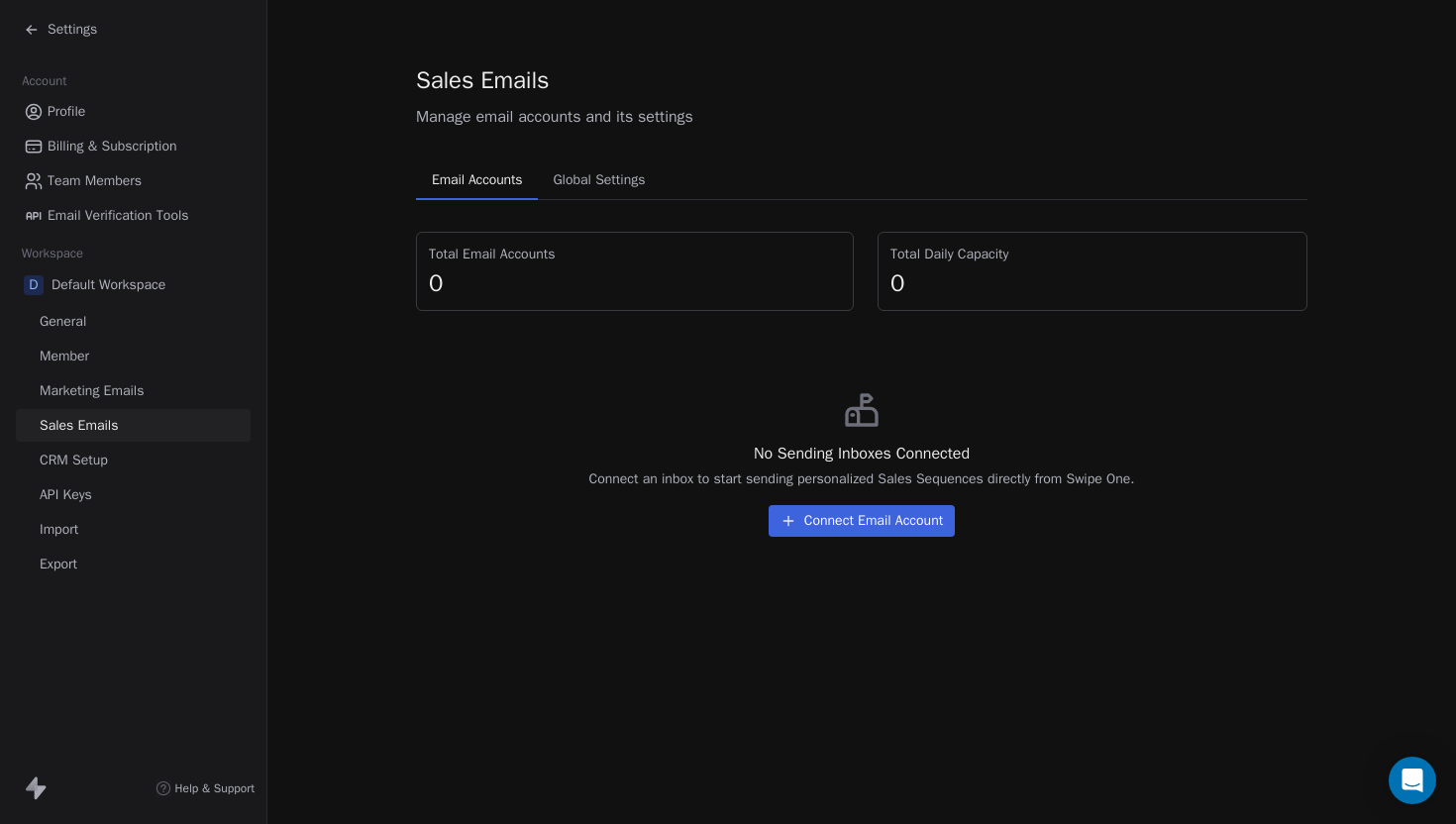 click on "Email Verification Tools" at bounding box center (118, 215) 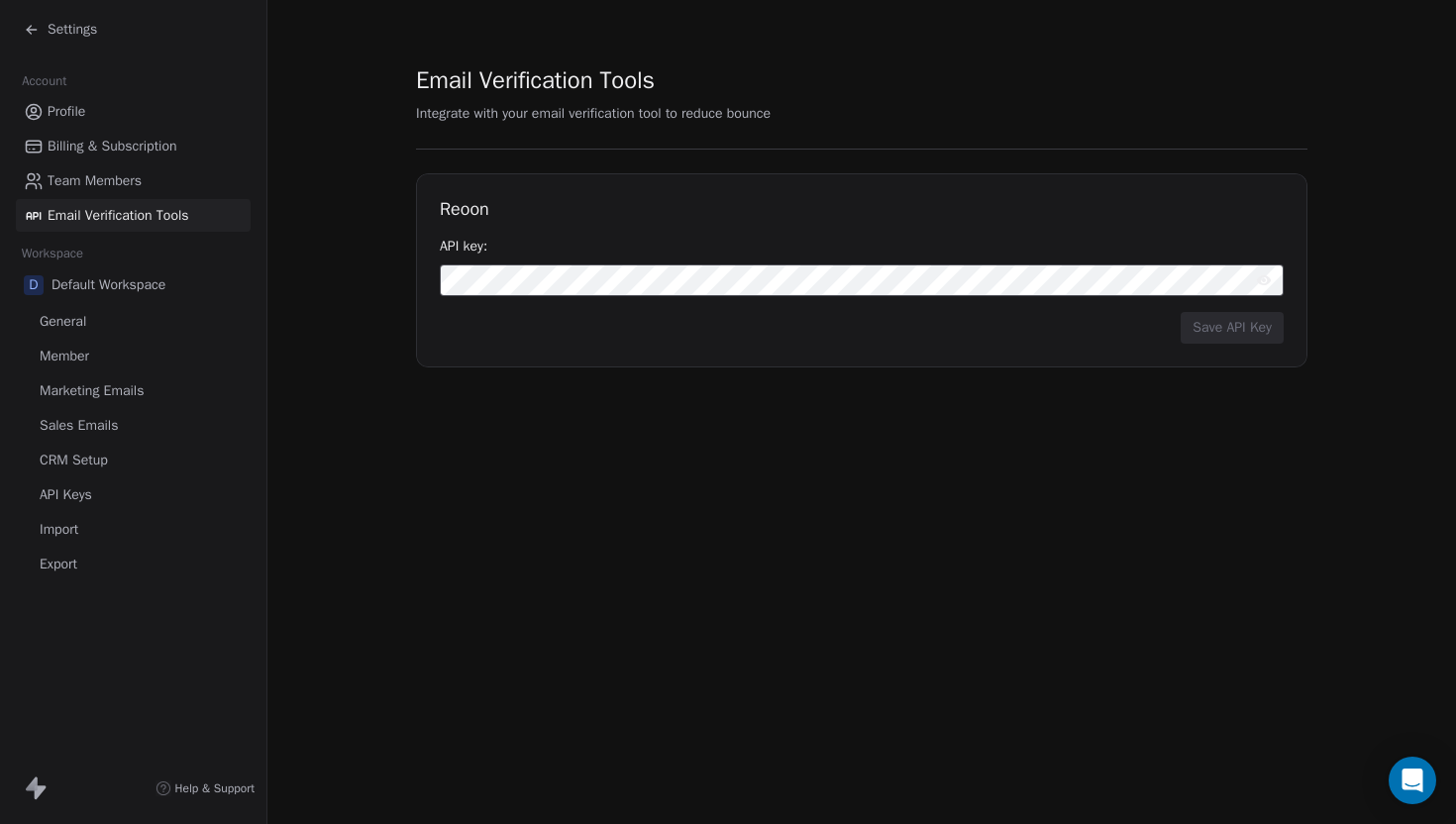 click on "Profile" at bounding box center (66, 111) 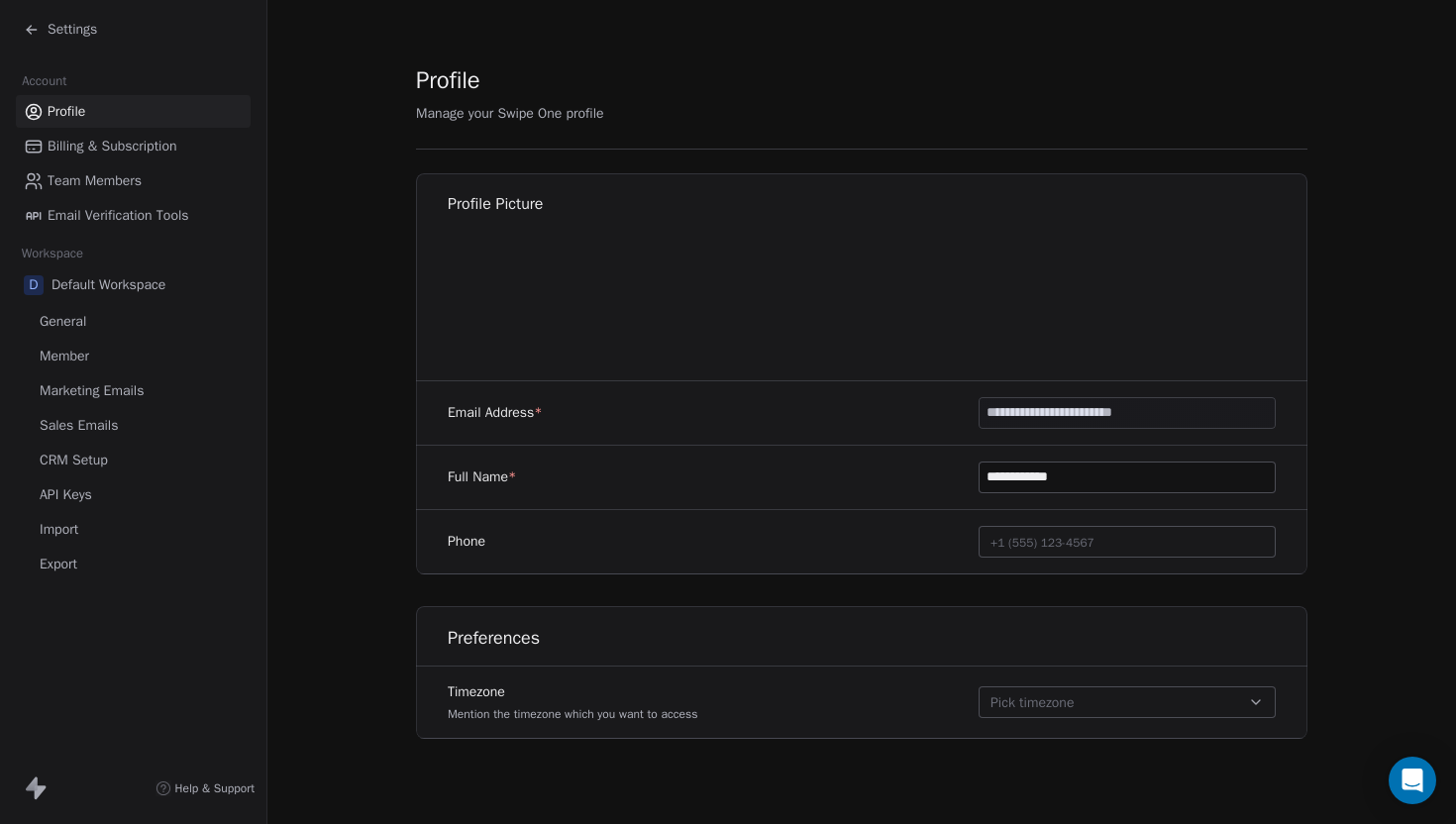 click on "Settings" at bounding box center (72, 30) 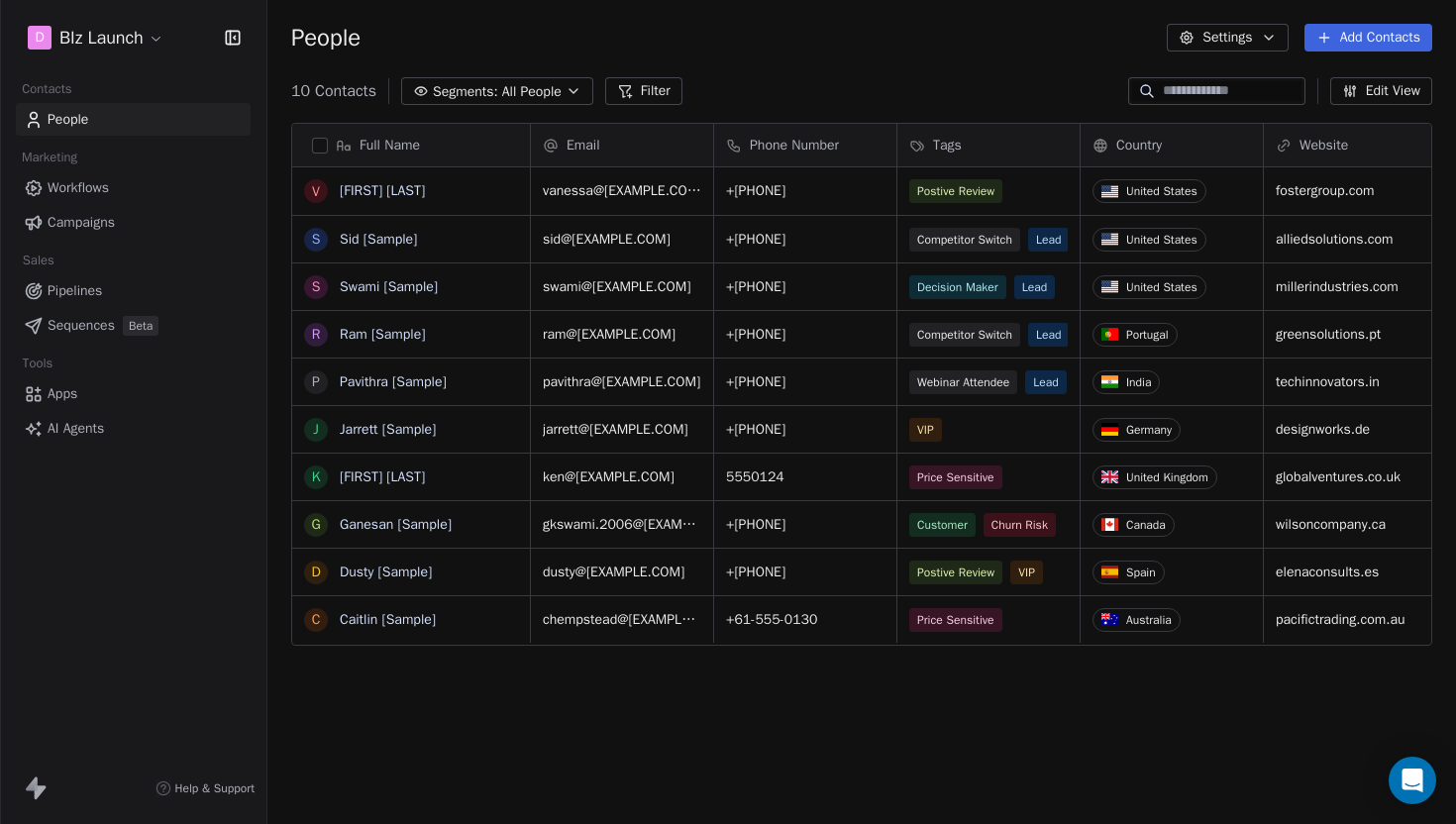 scroll, scrollTop: 1, scrollLeft: 1, axis: both 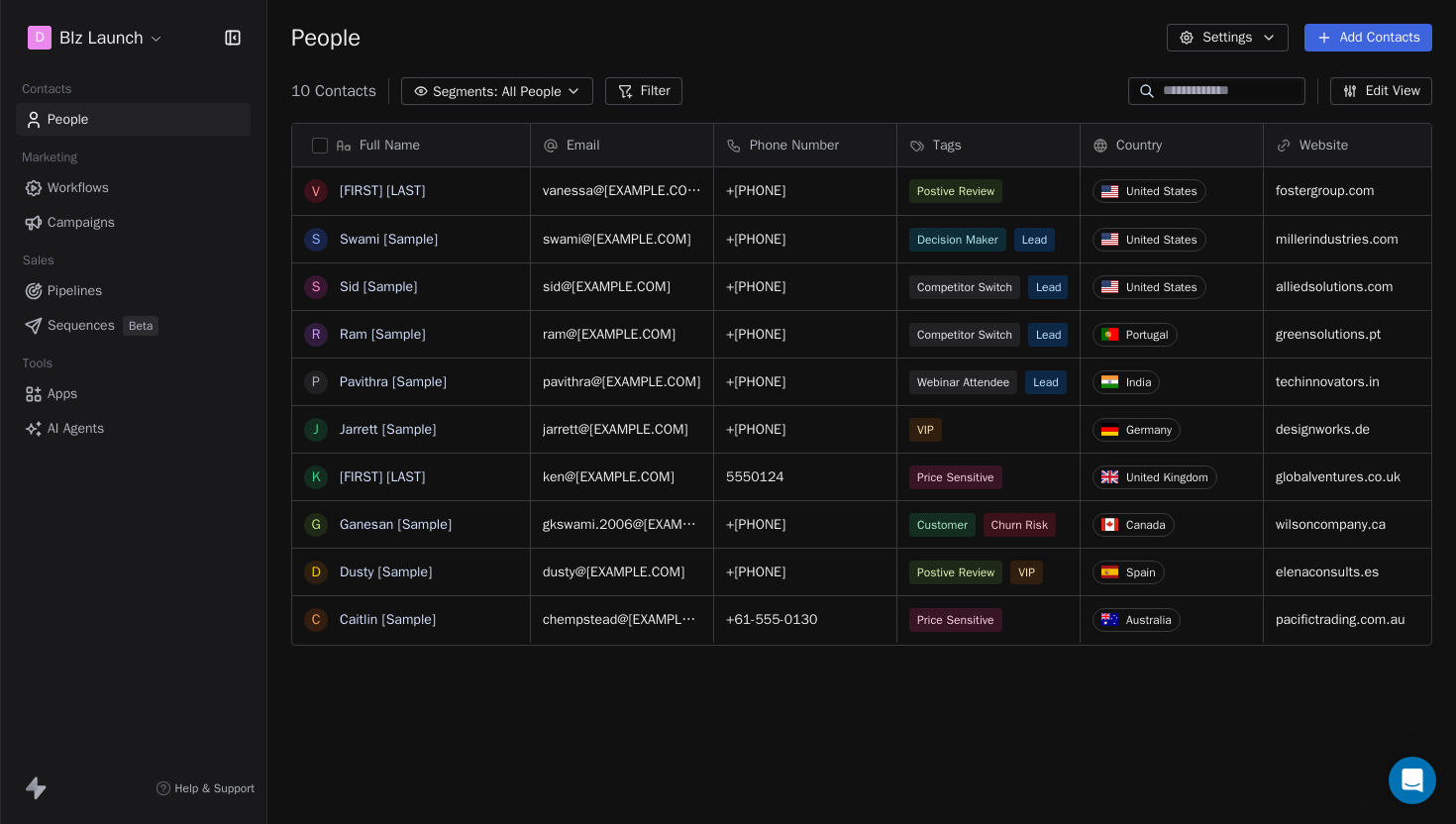 click on "Settings" at bounding box center (1227, 38) 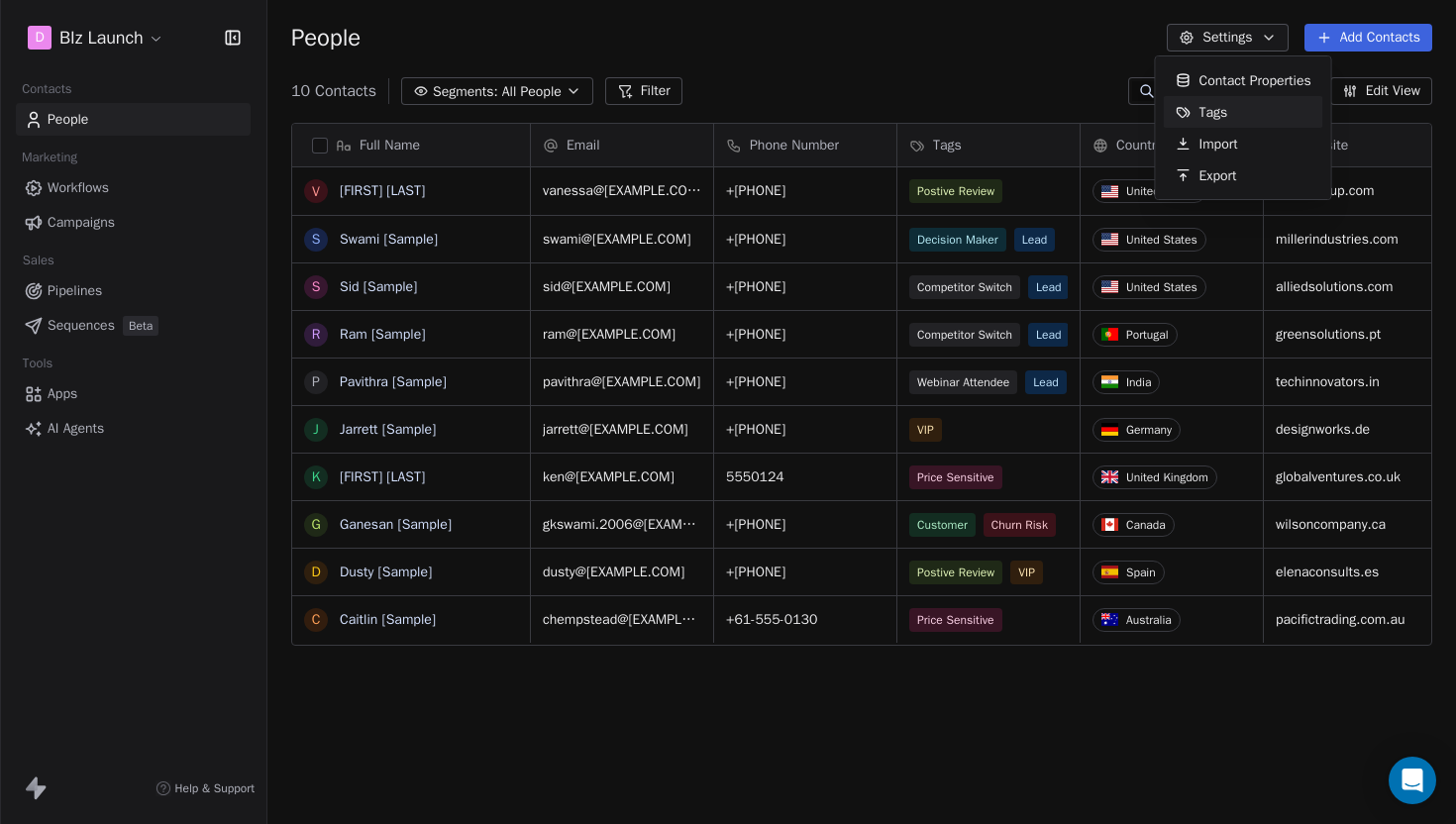 click on "Tags" at bounding box center (1213, 112) 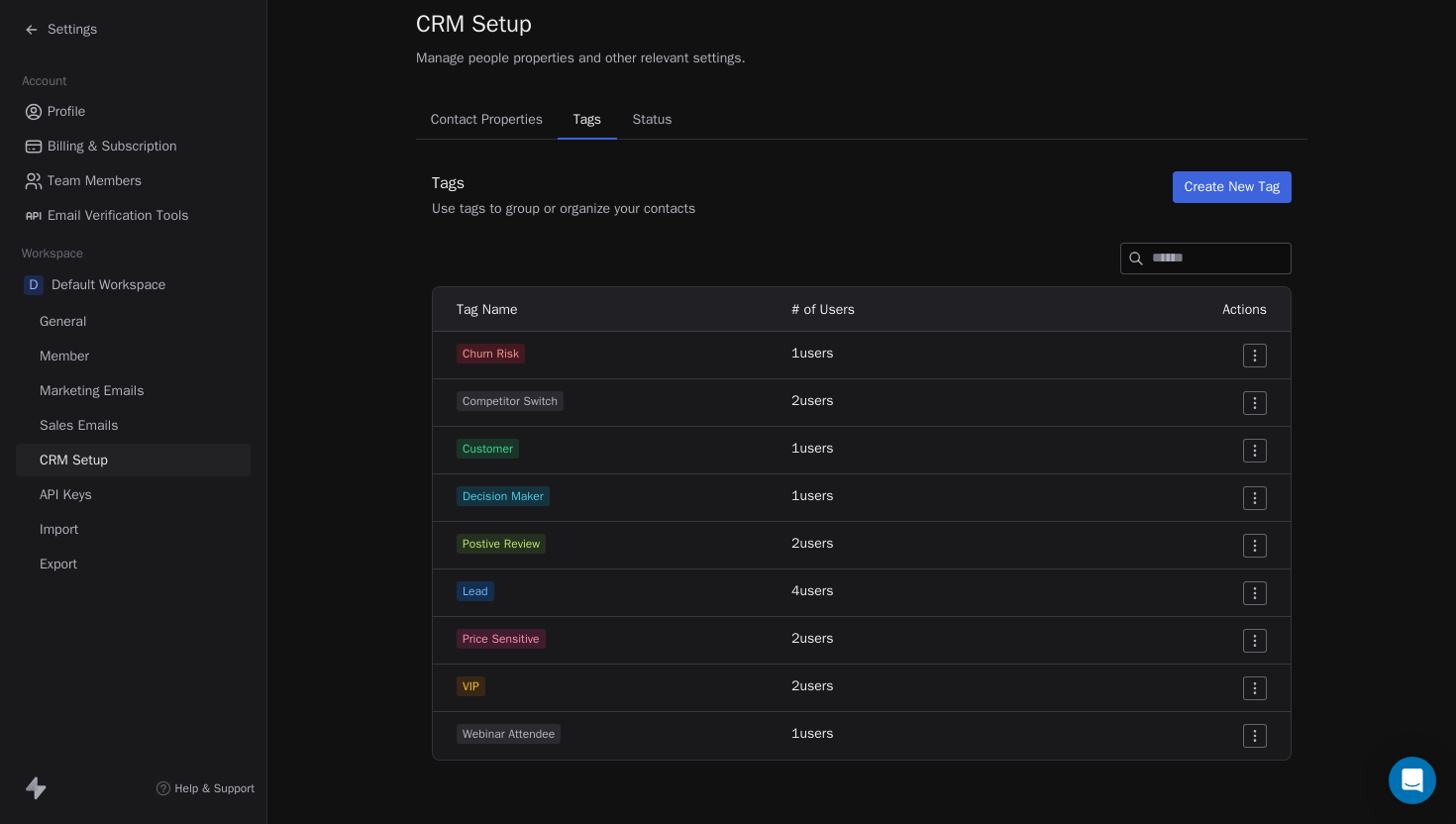 scroll, scrollTop: 0, scrollLeft: 0, axis: both 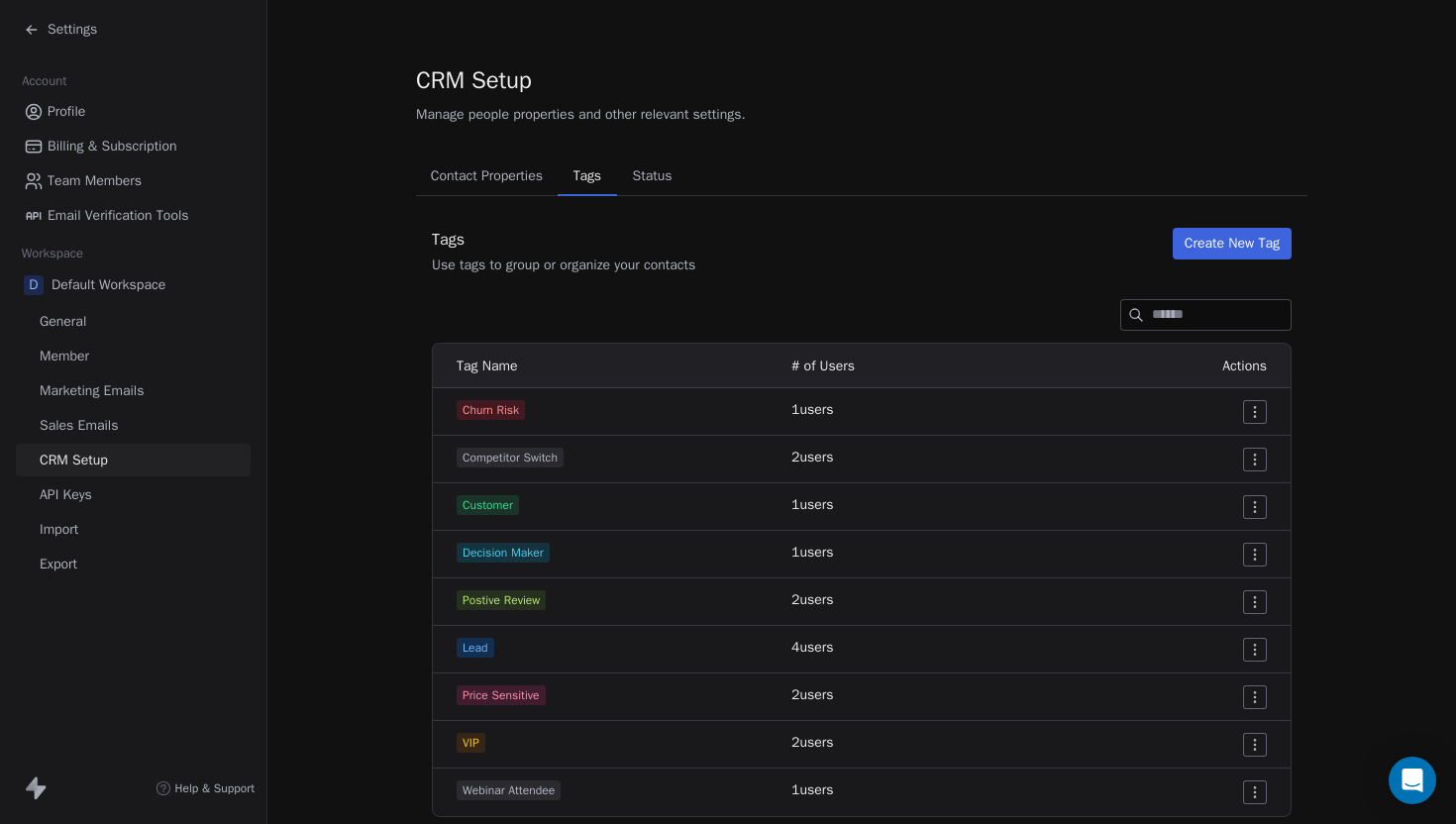 click on "Help & Support" at bounding box center [215, 788] 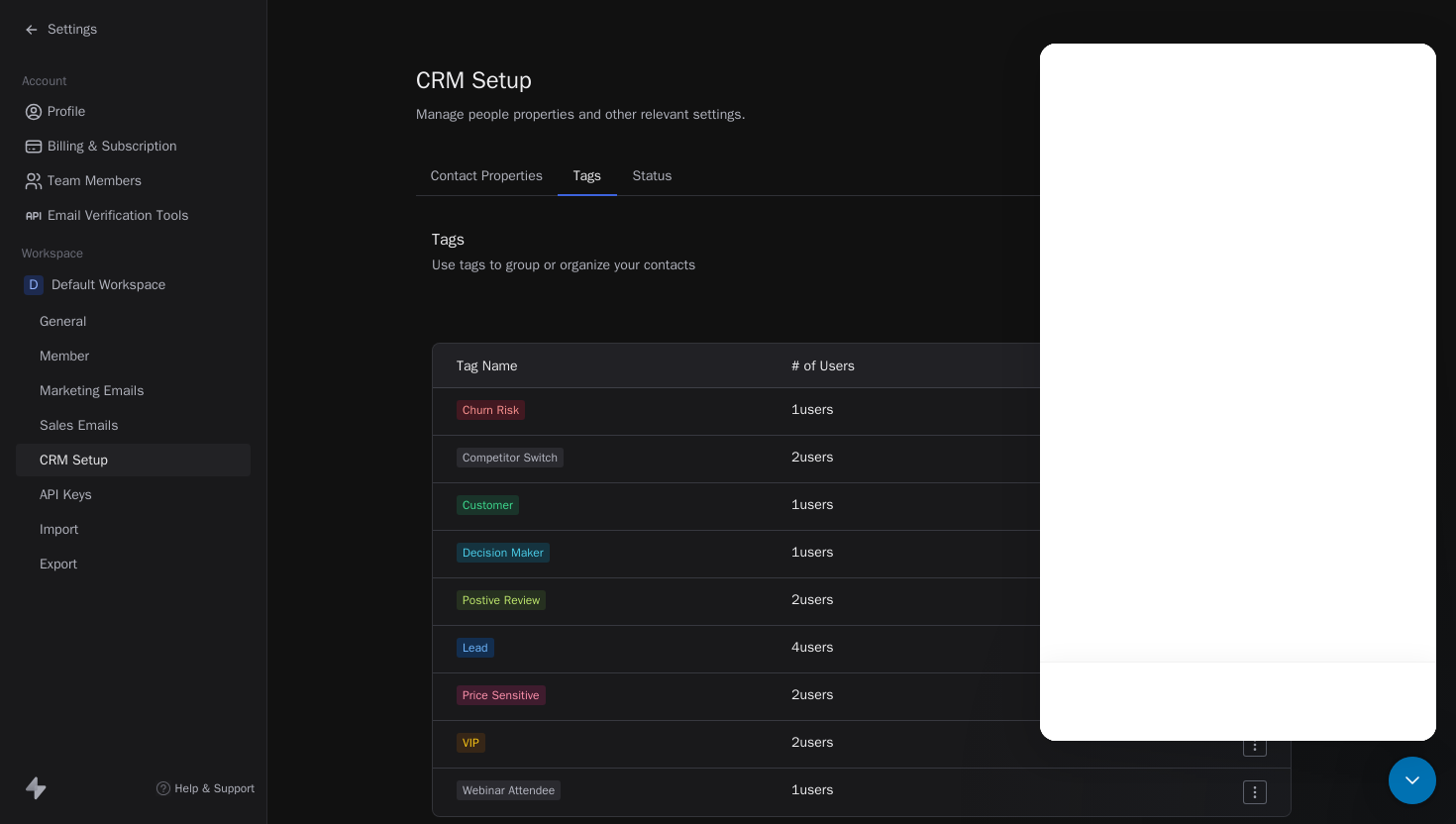 scroll, scrollTop: 0, scrollLeft: 0, axis: both 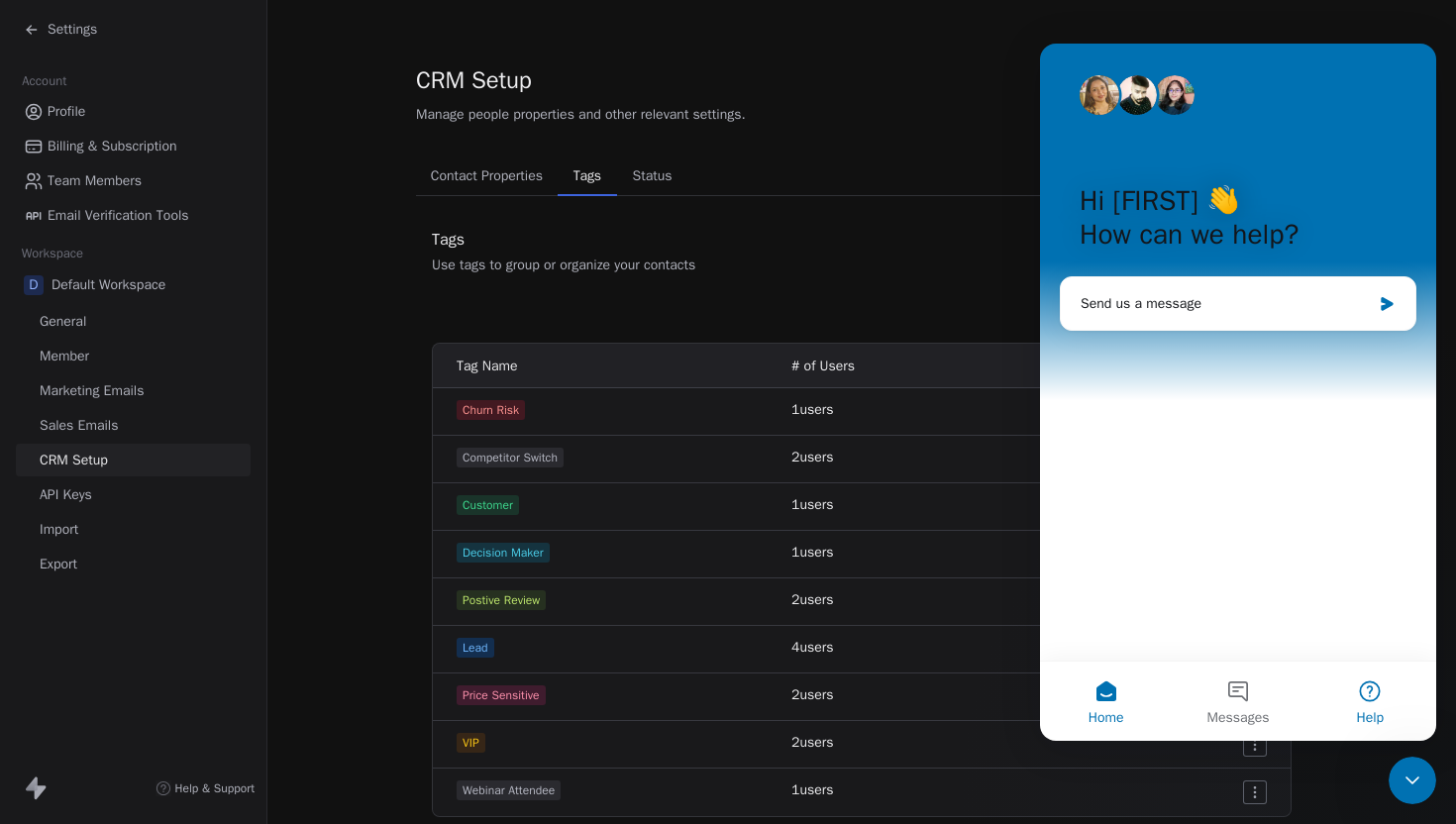 click on "Help" at bounding box center (1370, 701) 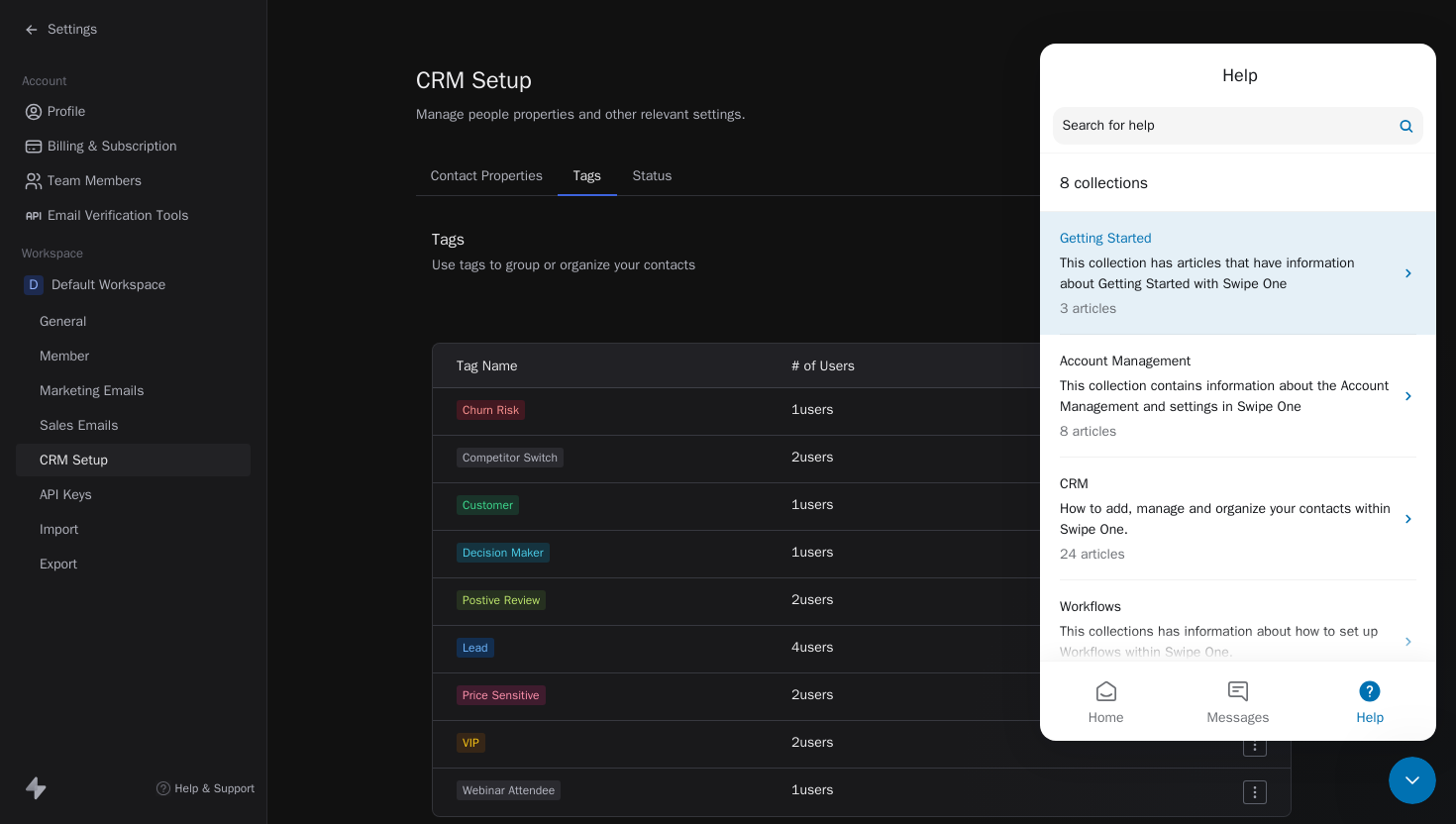 click on "This collection has articles that have information about Getting Started with Swipe One" at bounding box center (1226, 273) 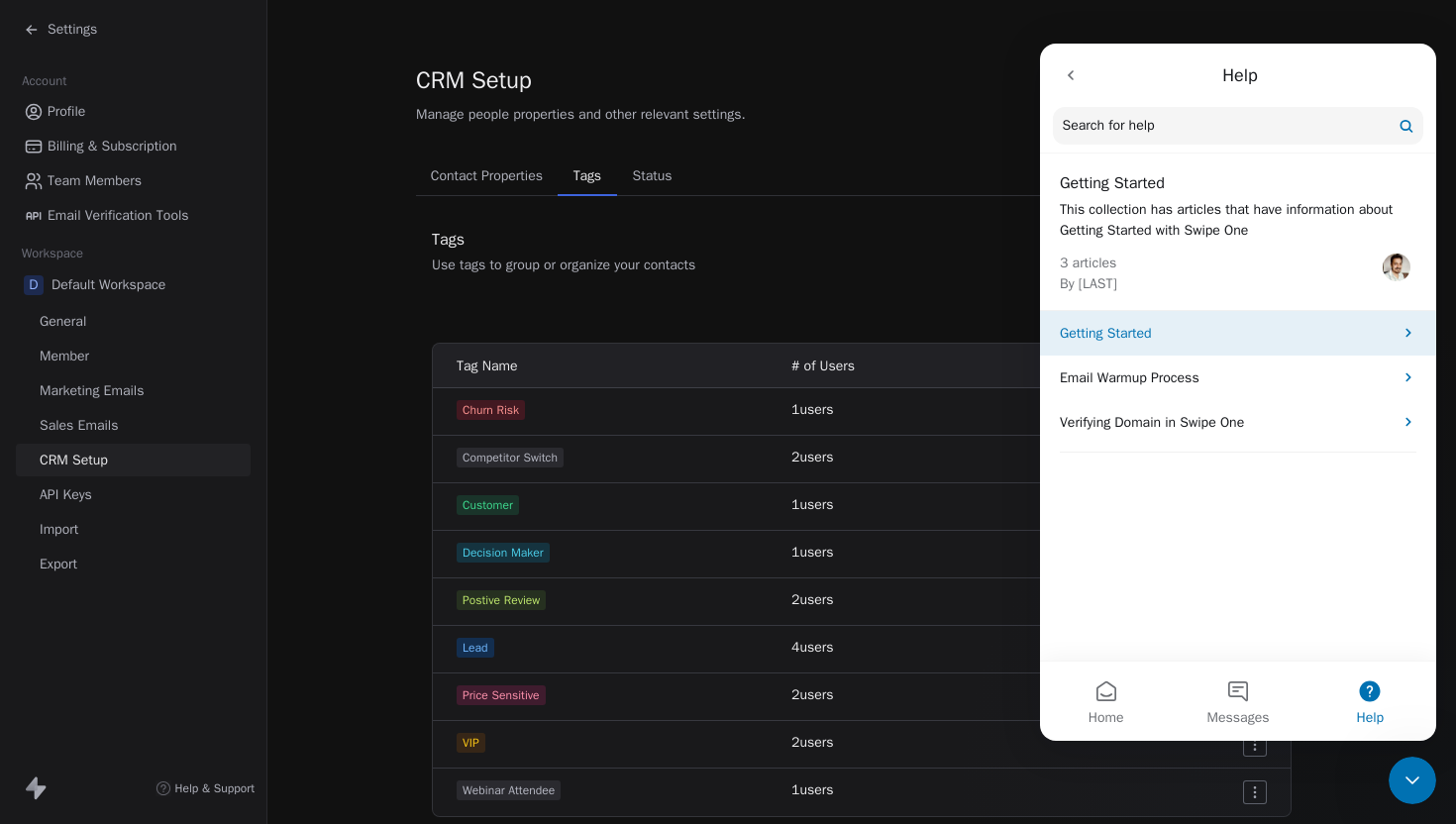click on "Getting Started" at bounding box center (1226, 333) 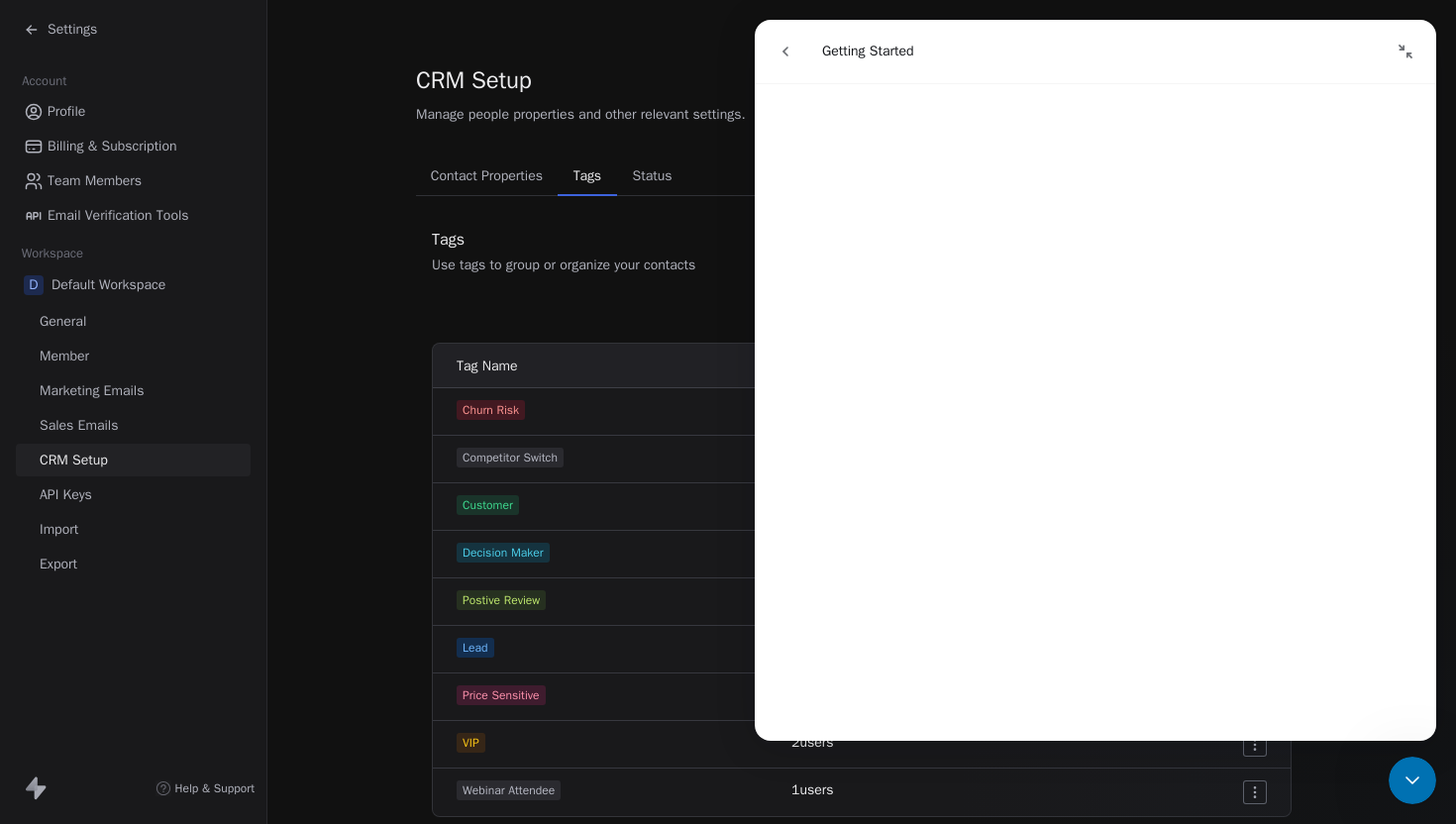 scroll, scrollTop: 0, scrollLeft: 0, axis: both 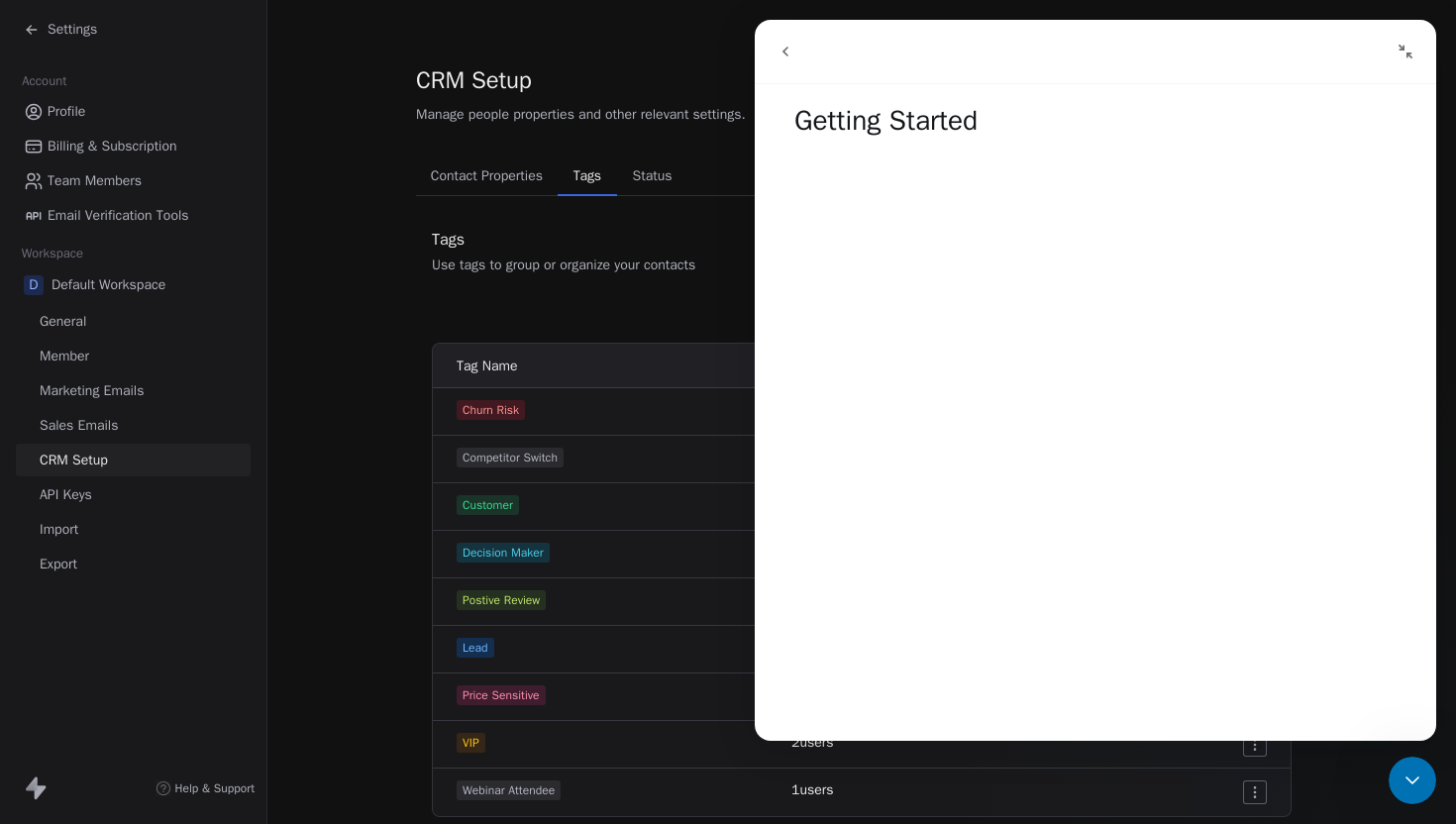 click 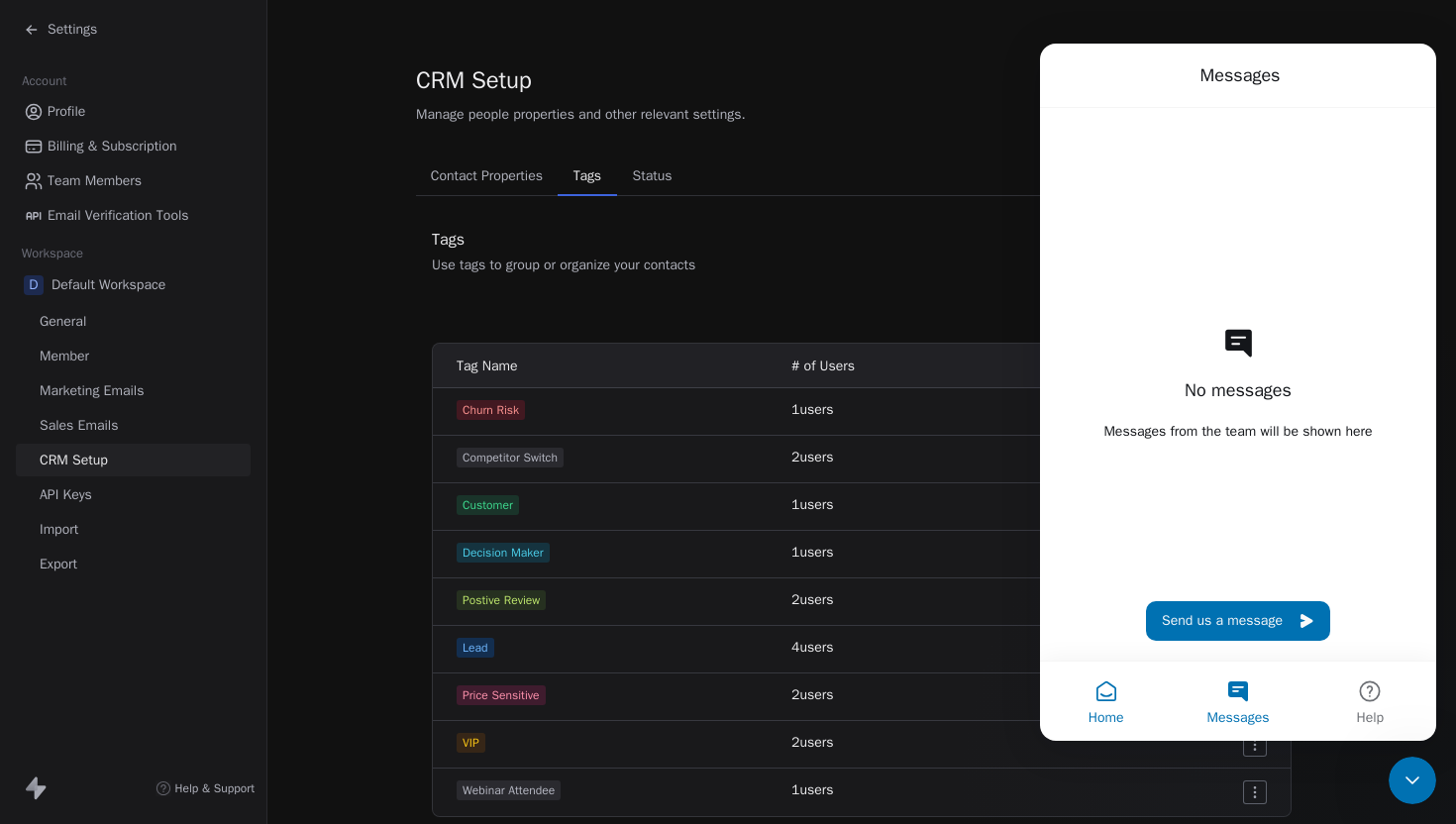 click on "Home" at bounding box center (1105, 701) 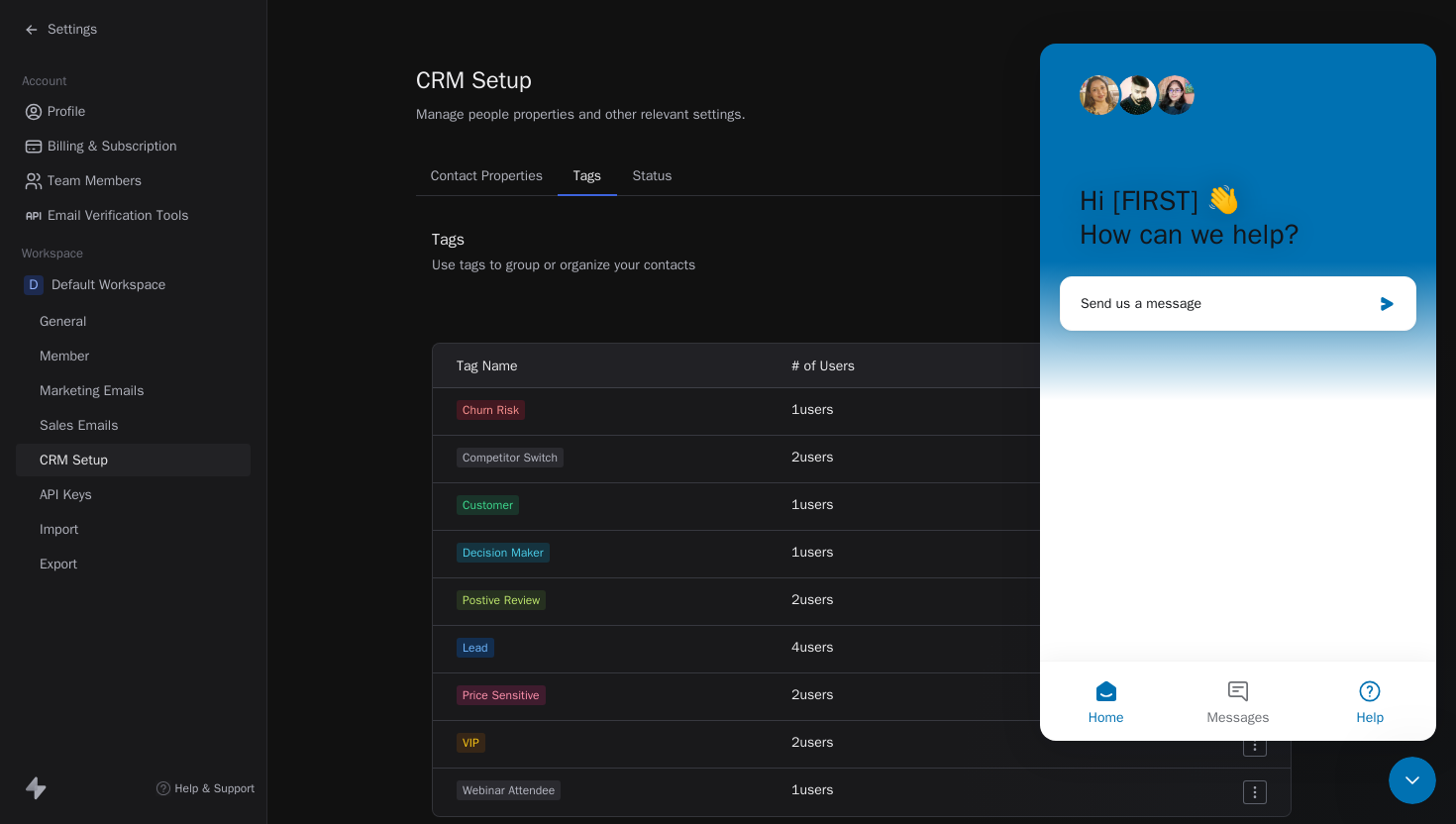 click on "Help" at bounding box center (1370, 718) 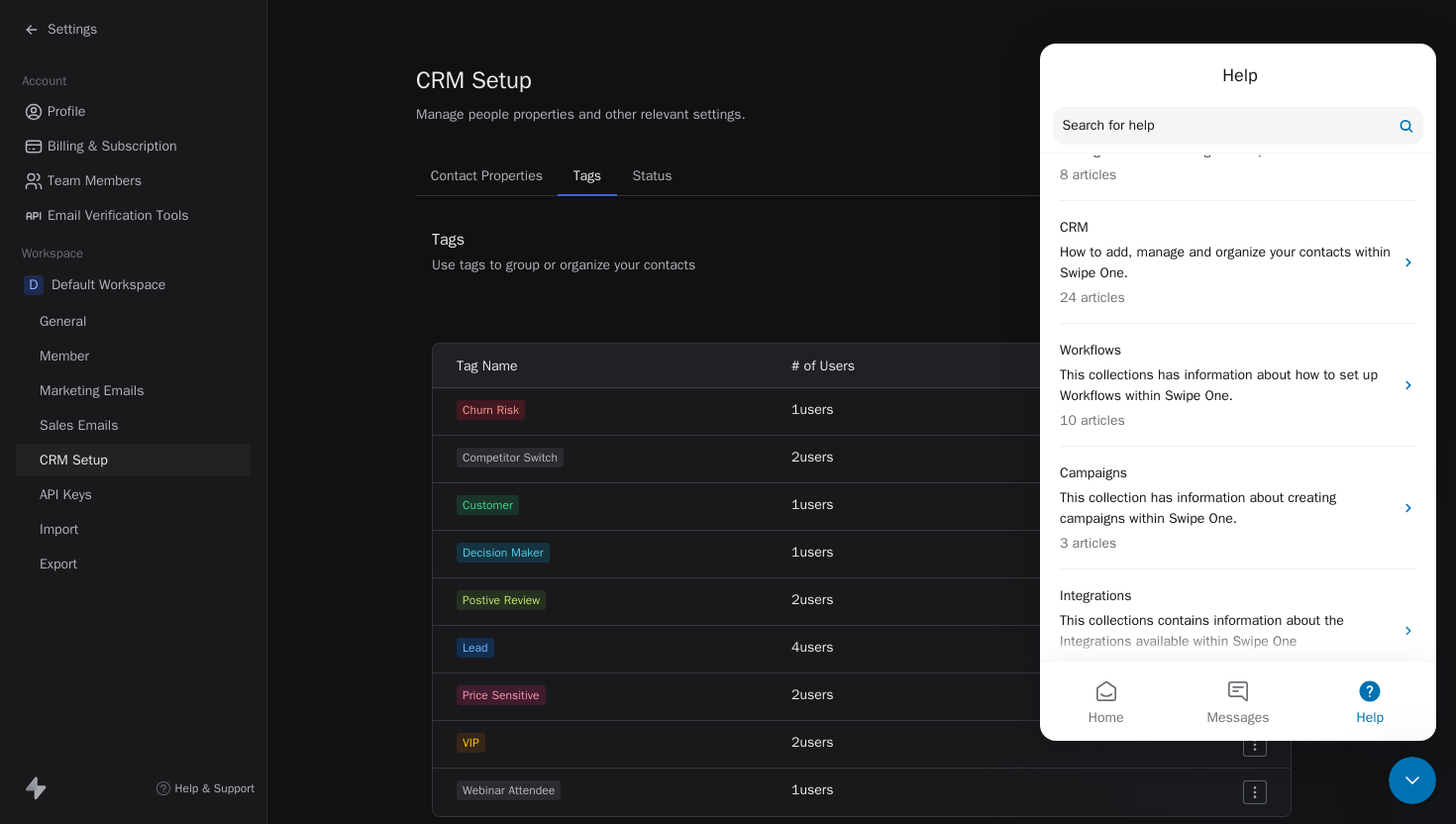 scroll, scrollTop: 299, scrollLeft: 0, axis: vertical 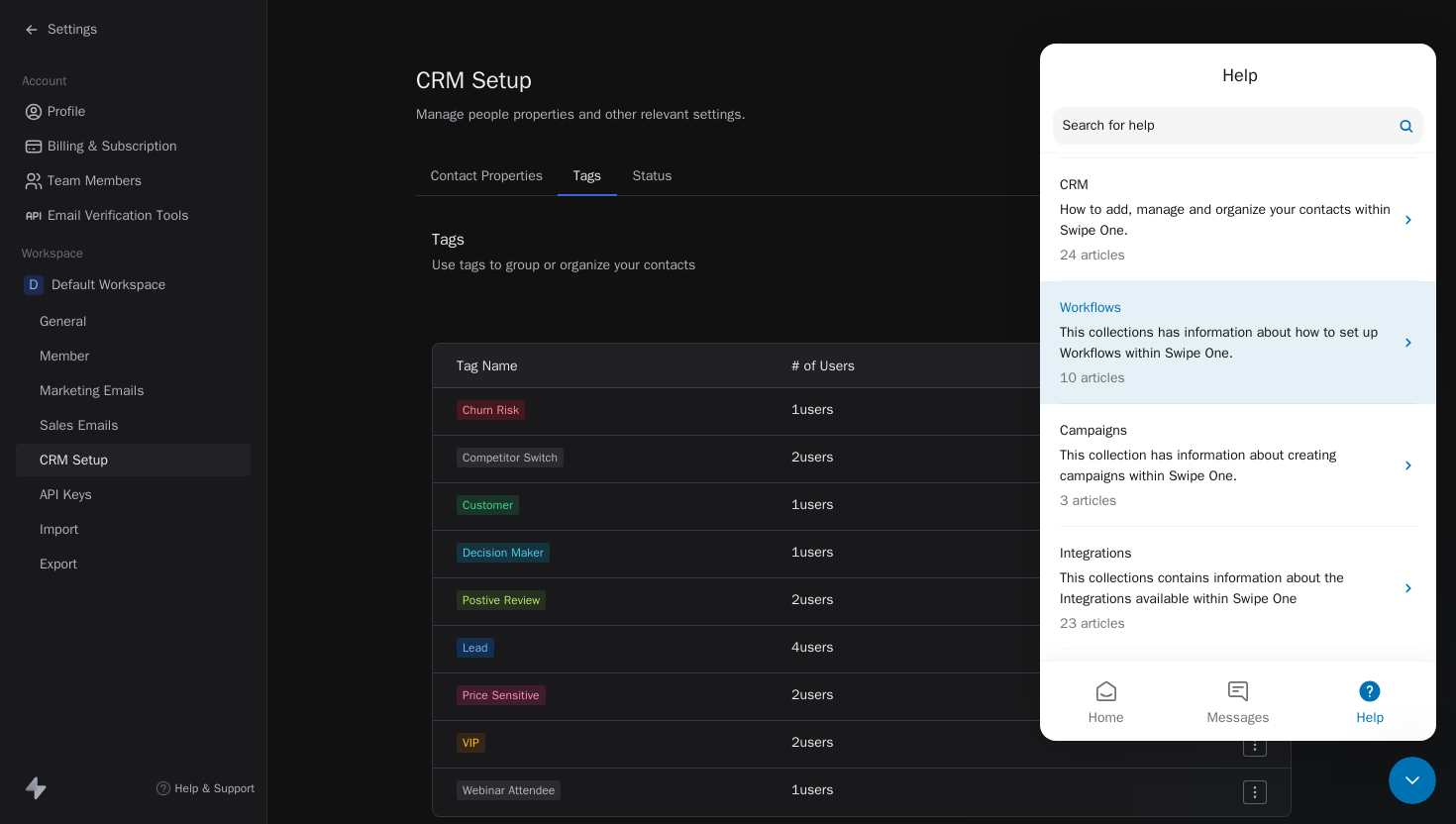 click on "This collections has information about how to set up Workflows within Swipe One." at bounding box center (1226, 343) 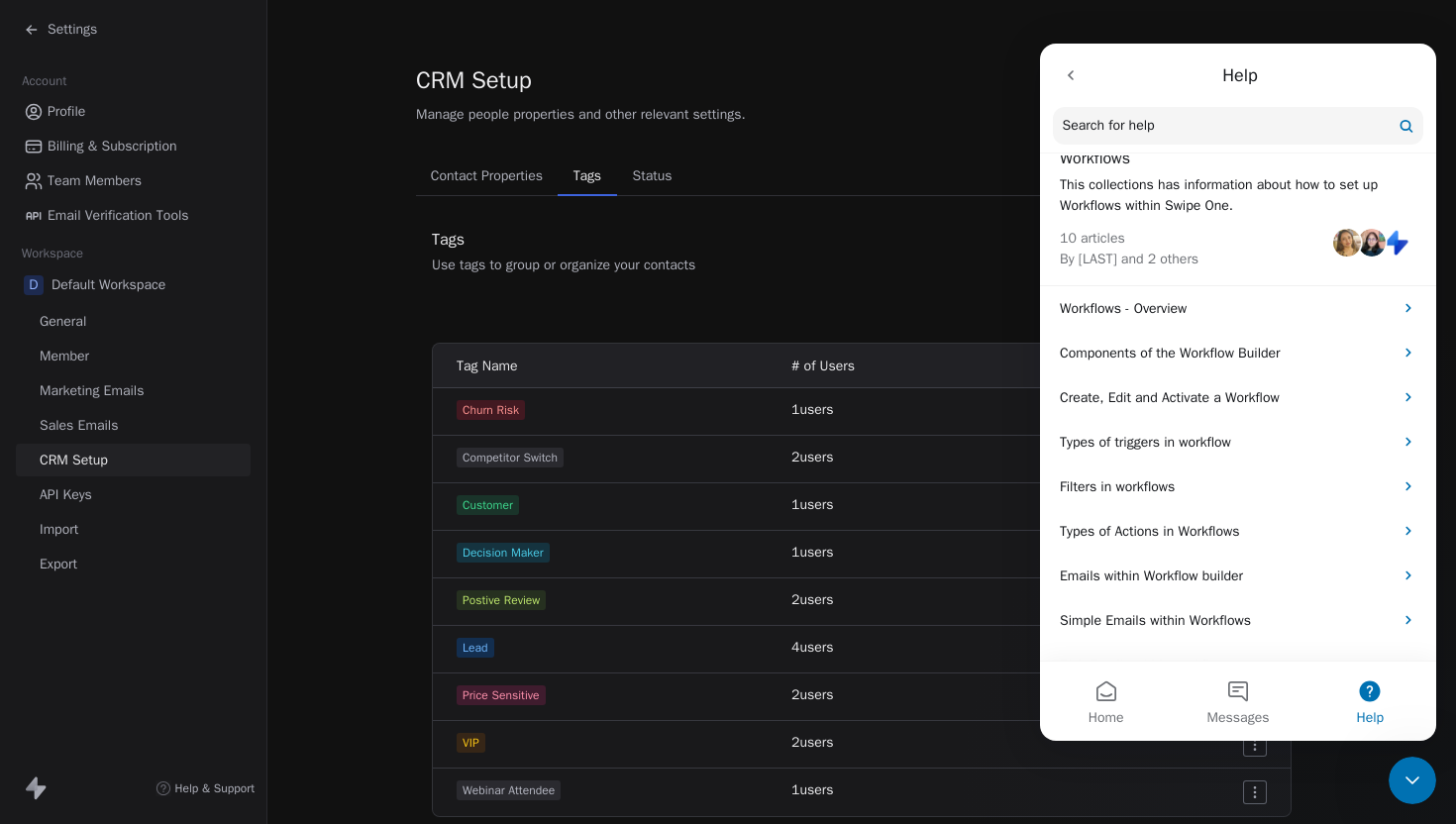scroll, scrollTop: 34, scrollLeft: 0, axis: vertical 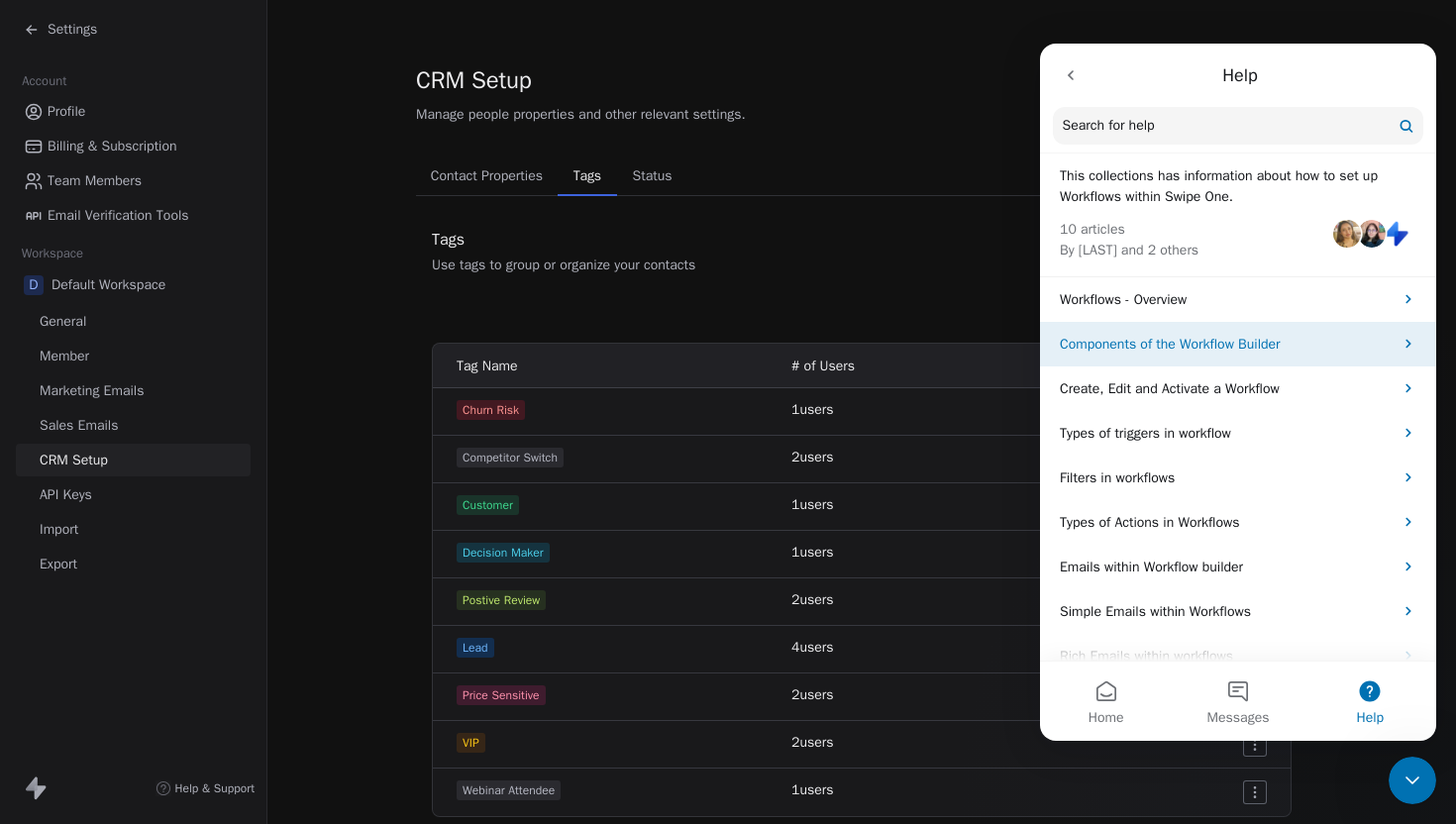 click on "Components of the Workflow Builder" at bounding box center (1226, 344) 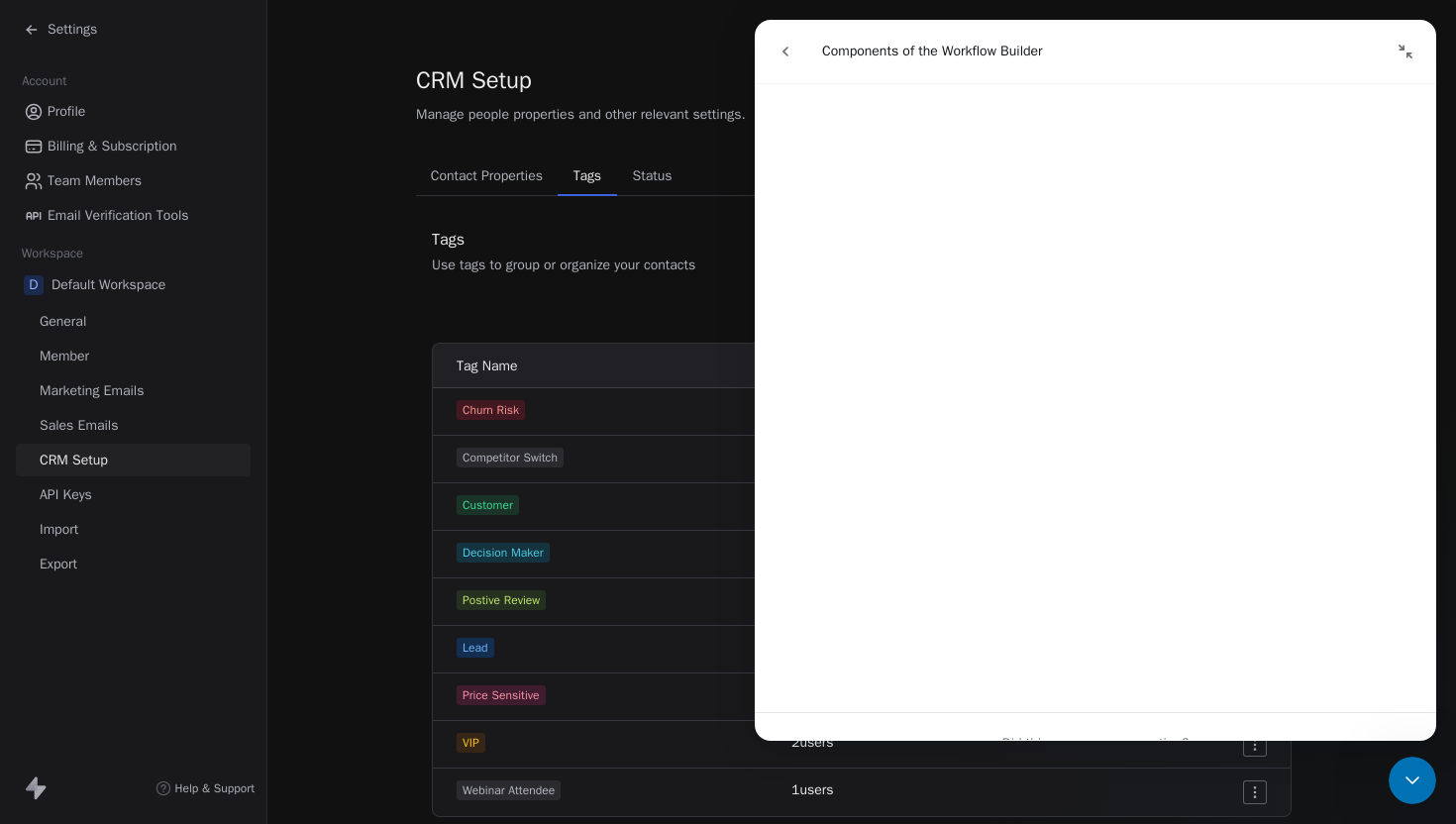 scroll, scrollTop: 3615, scrollLeft: 0, axis: vertical 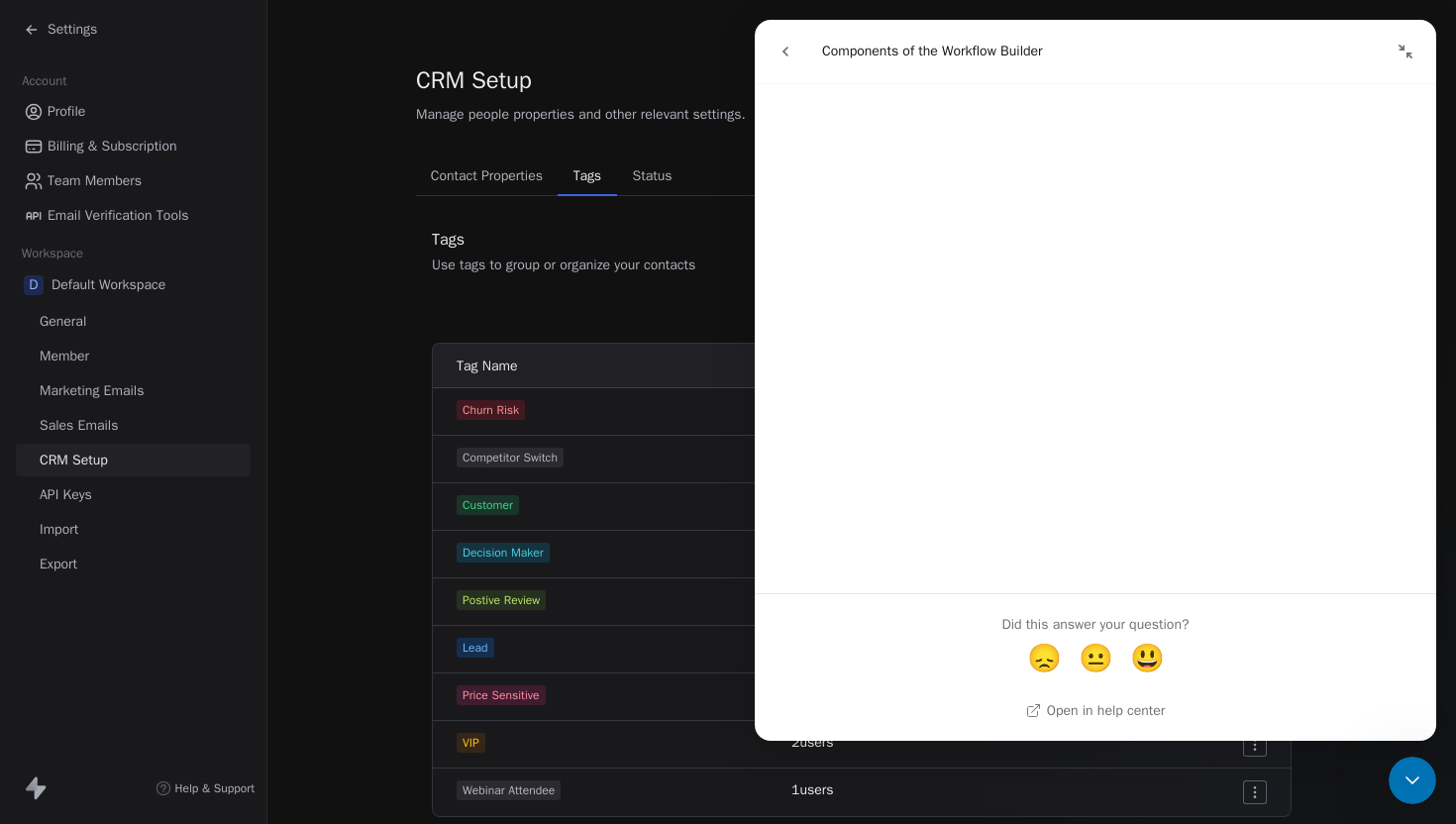 click on "CRM Setup" at bounding box center (580, 80) 